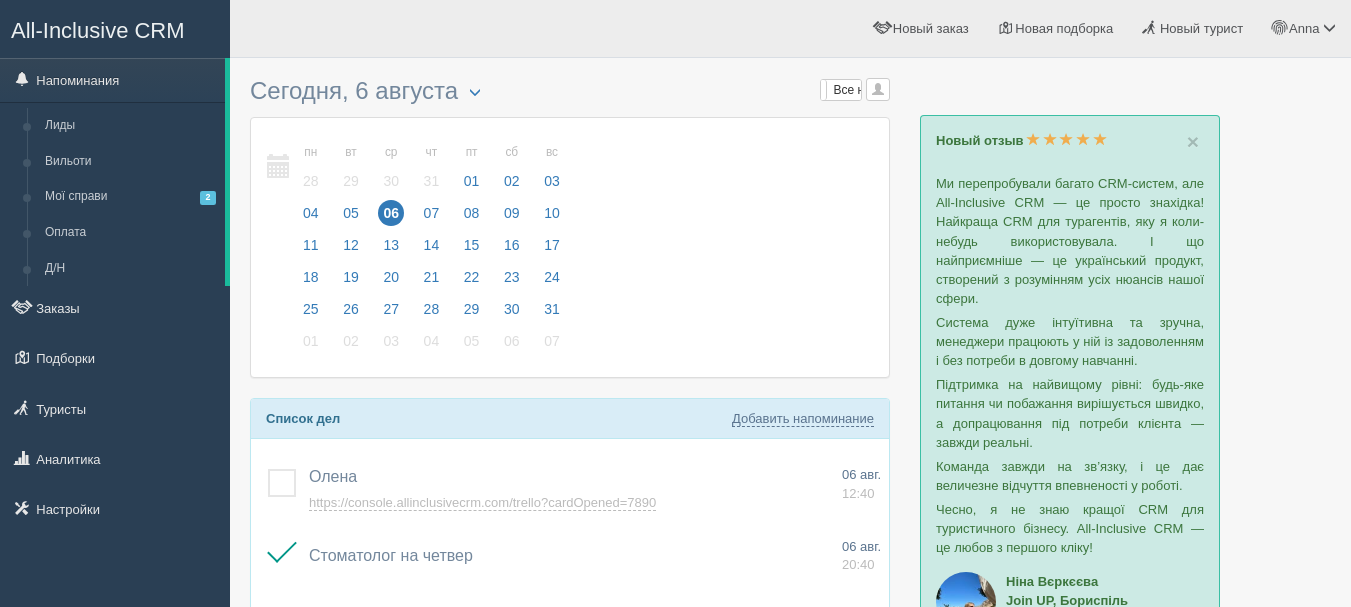 scroll, scrollTop: 0, scrollLeft: 0, axis: both 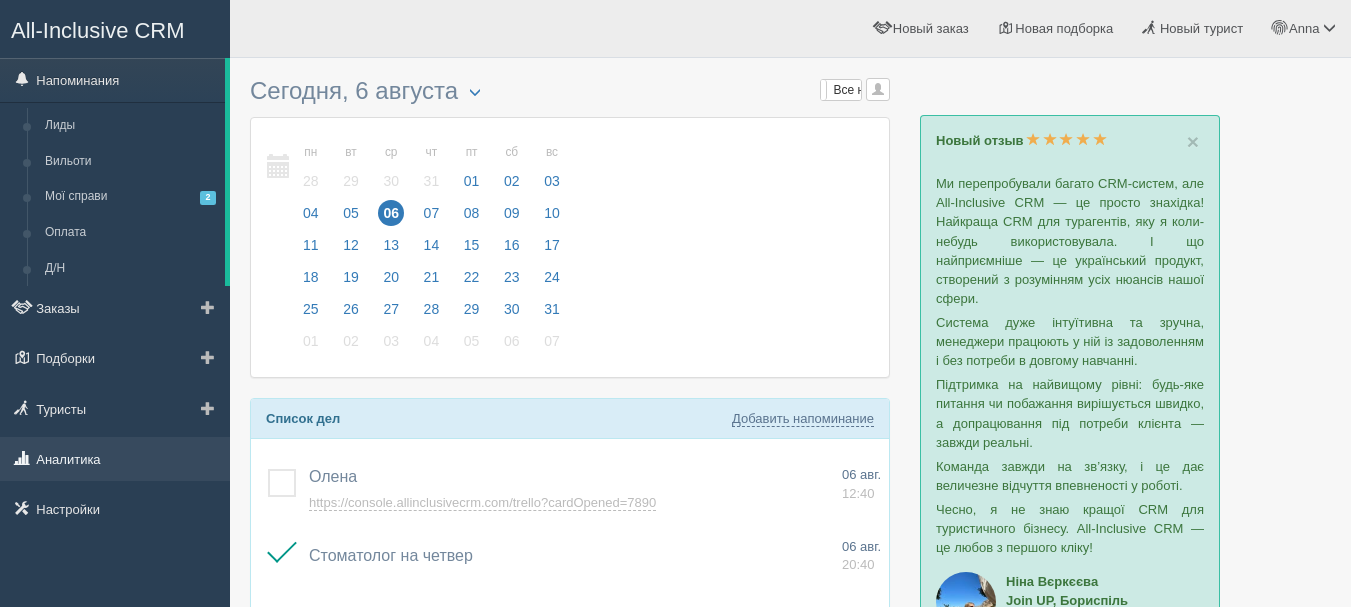 click on "Аналитика" at bounding box center (115, 459) 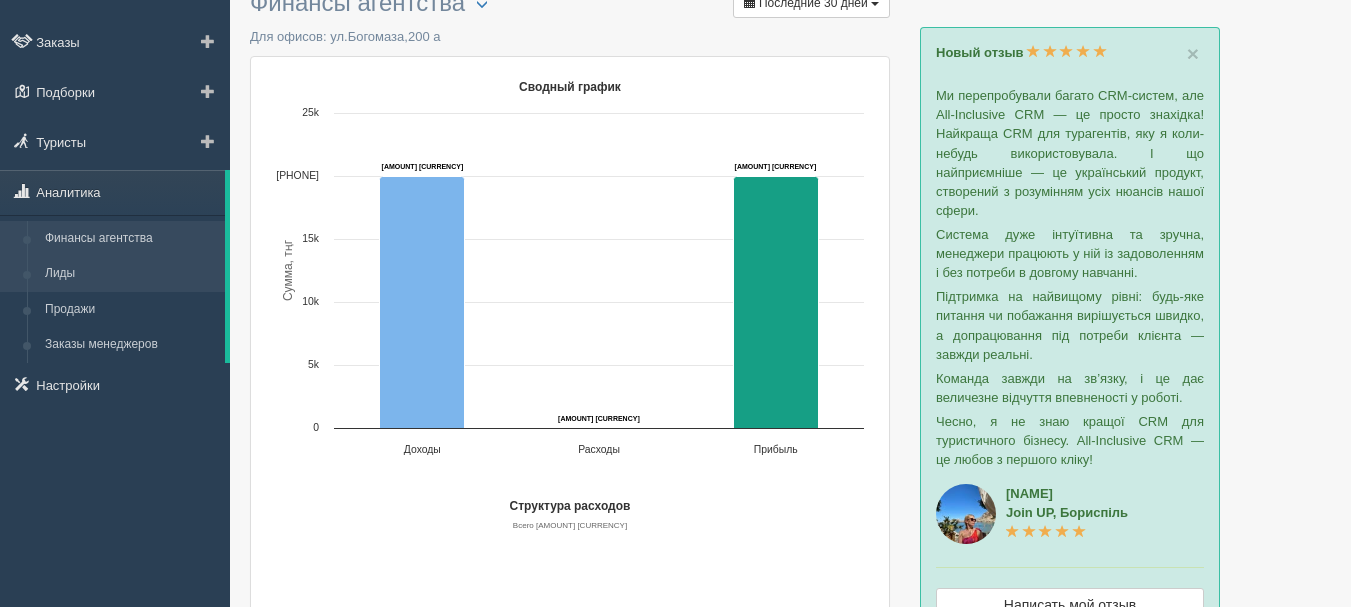 scroll, scrollTop: 100, scrollLeft: 0, axis: vertical 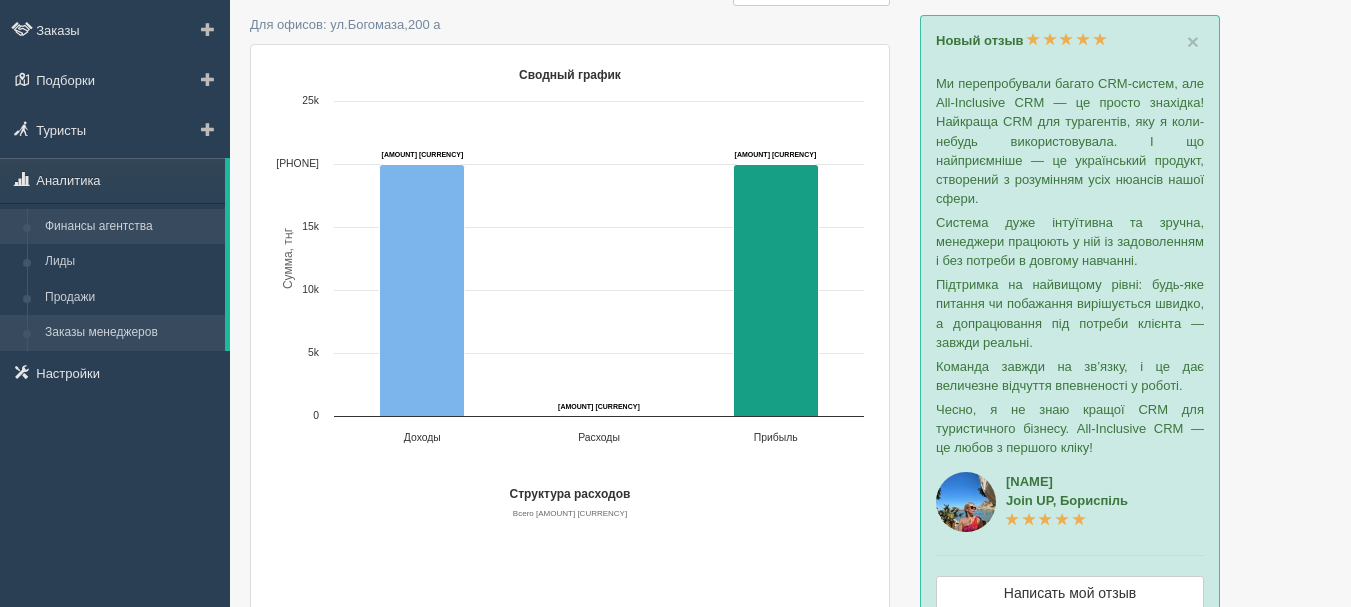 click on "Заказы менеджеров" at bounding box center [130, 333] 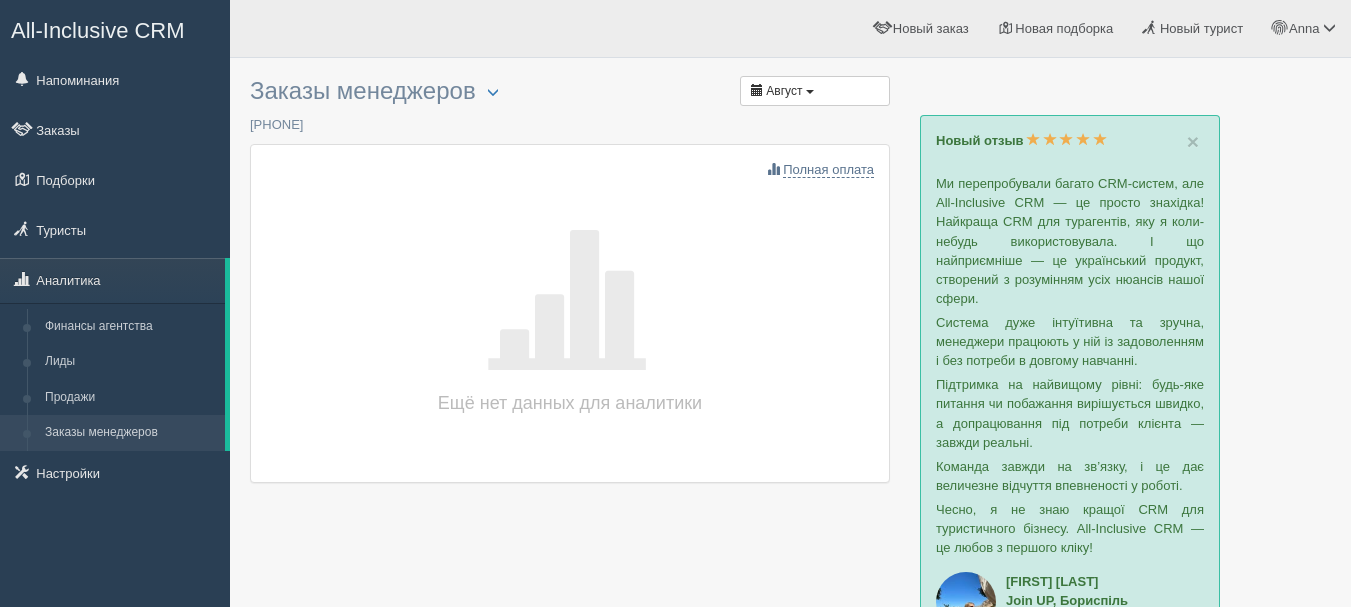 scroll, scrollTop: 0, scrollLeft: 0, axis: both 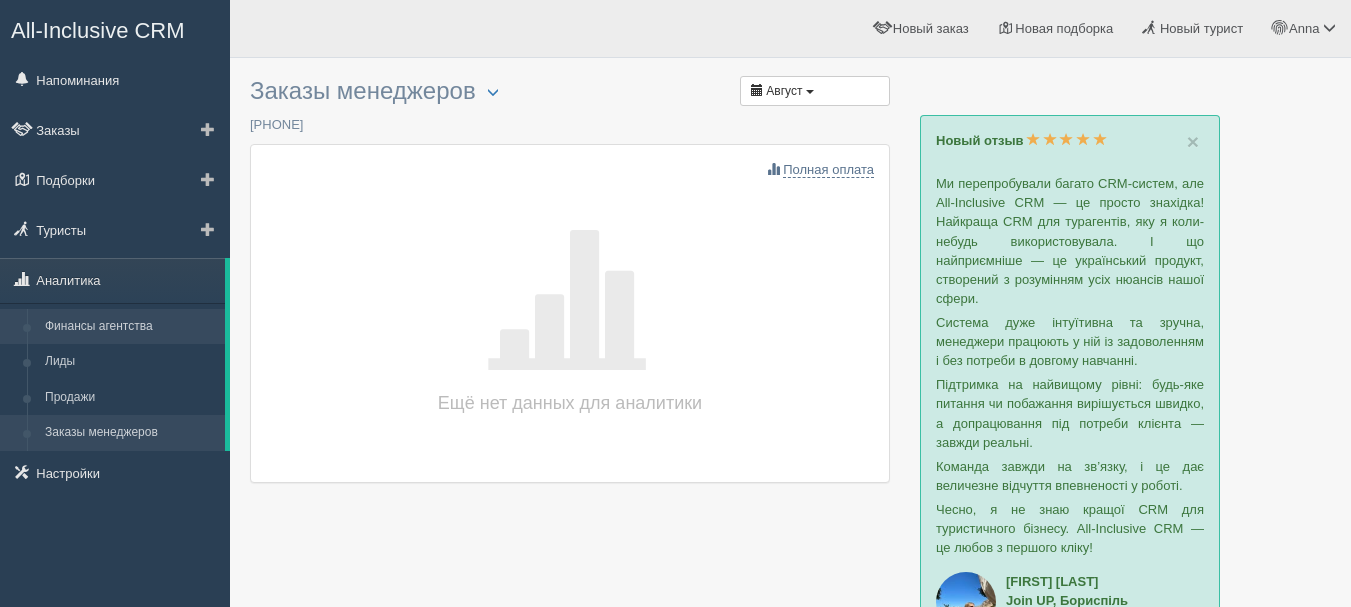 click on "Финансы агентства" at bounding box center [130, 327] 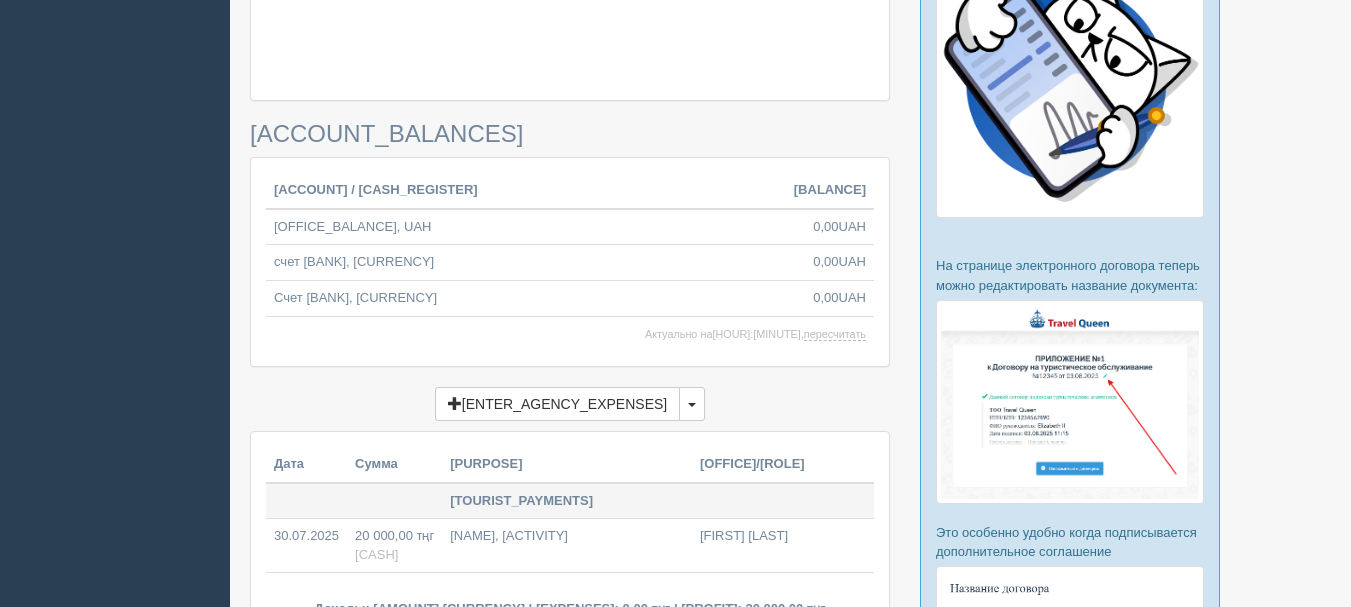 scroll, scrollTop: 900, scrollLeft: 0, axis: vertical 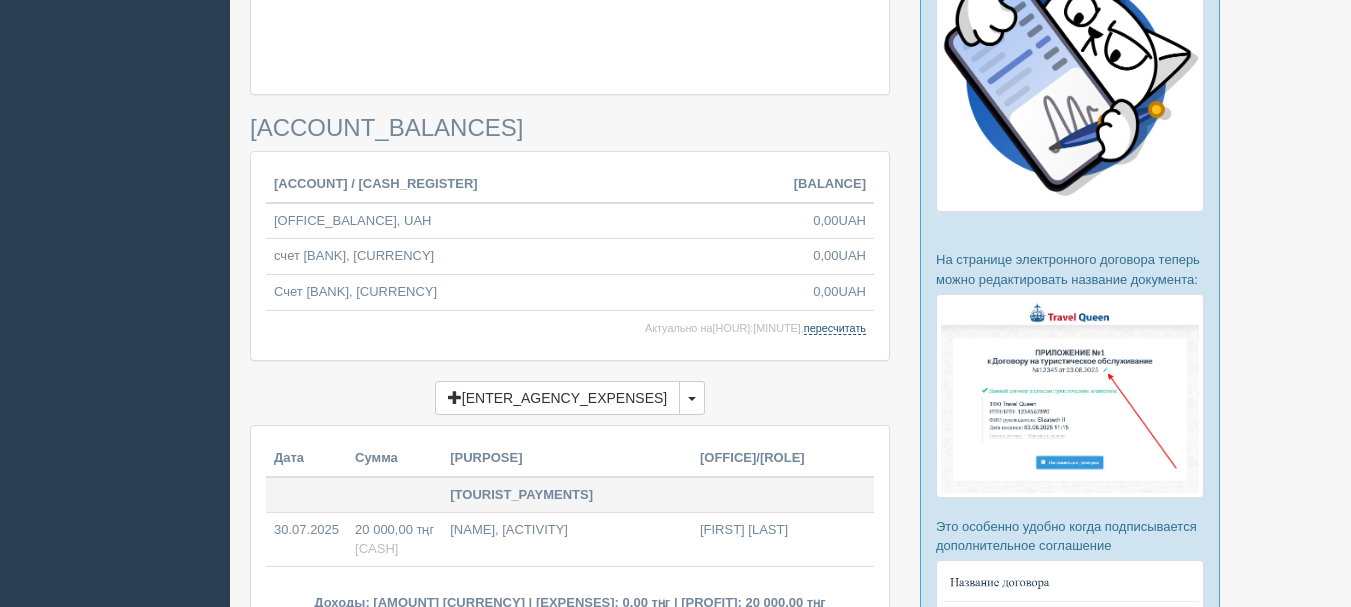 click on "пересчитать" at bounding box center (835, 328) 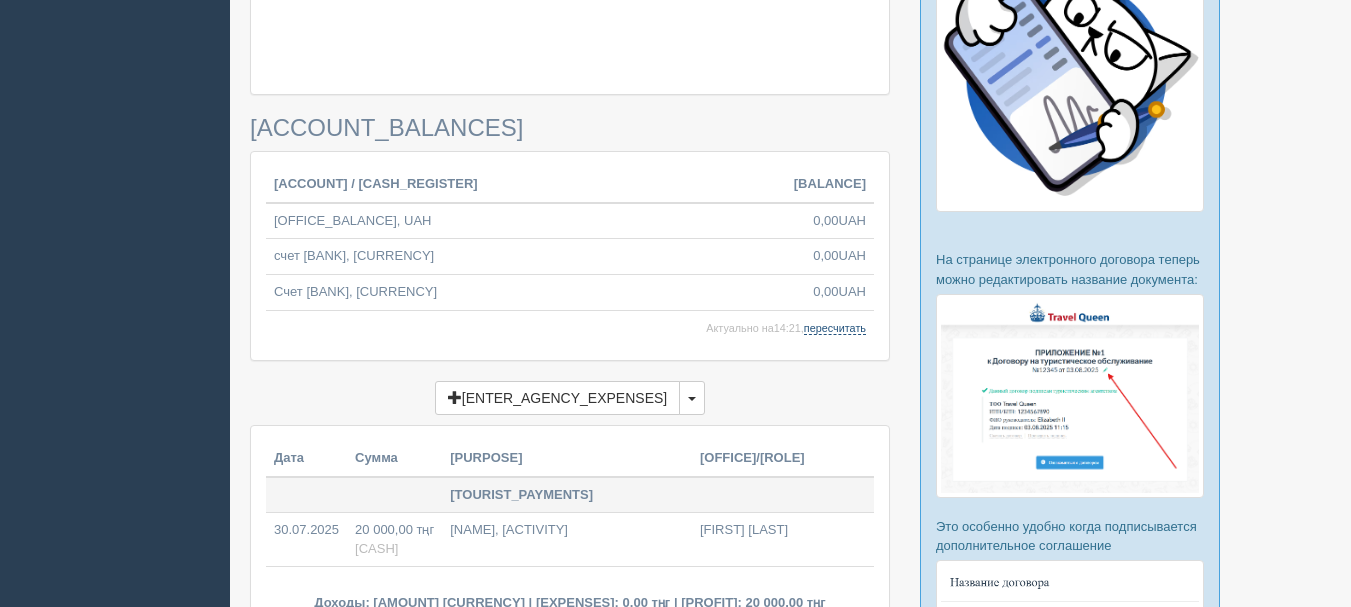 click on "пересчитать" at bounding box center [835, 328] 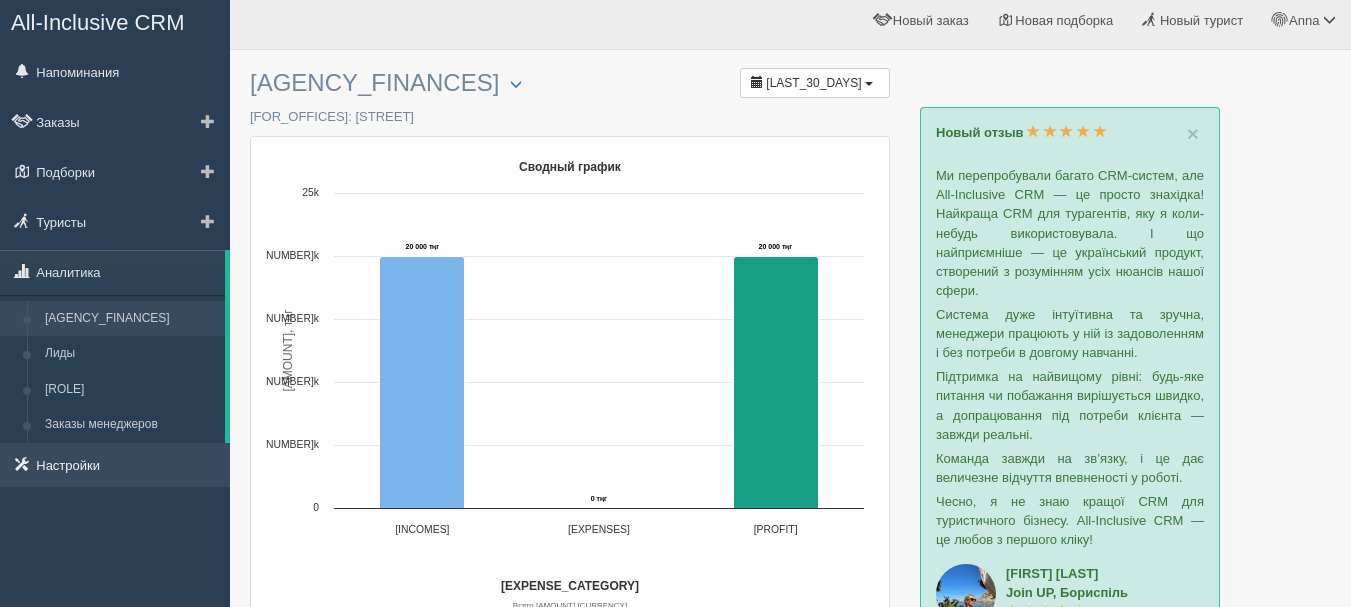 scroll, scrollTop: 0, scrollLeft: 0, axis: both 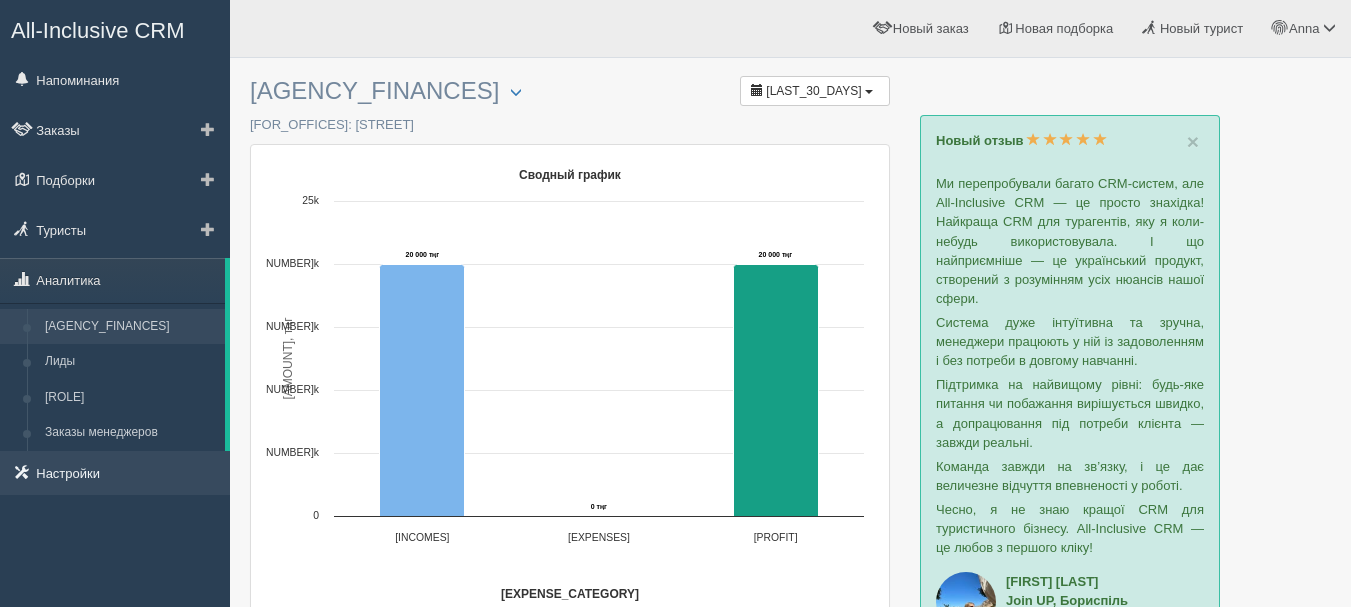 click on "Настройки" at bounding box center [115, 473] 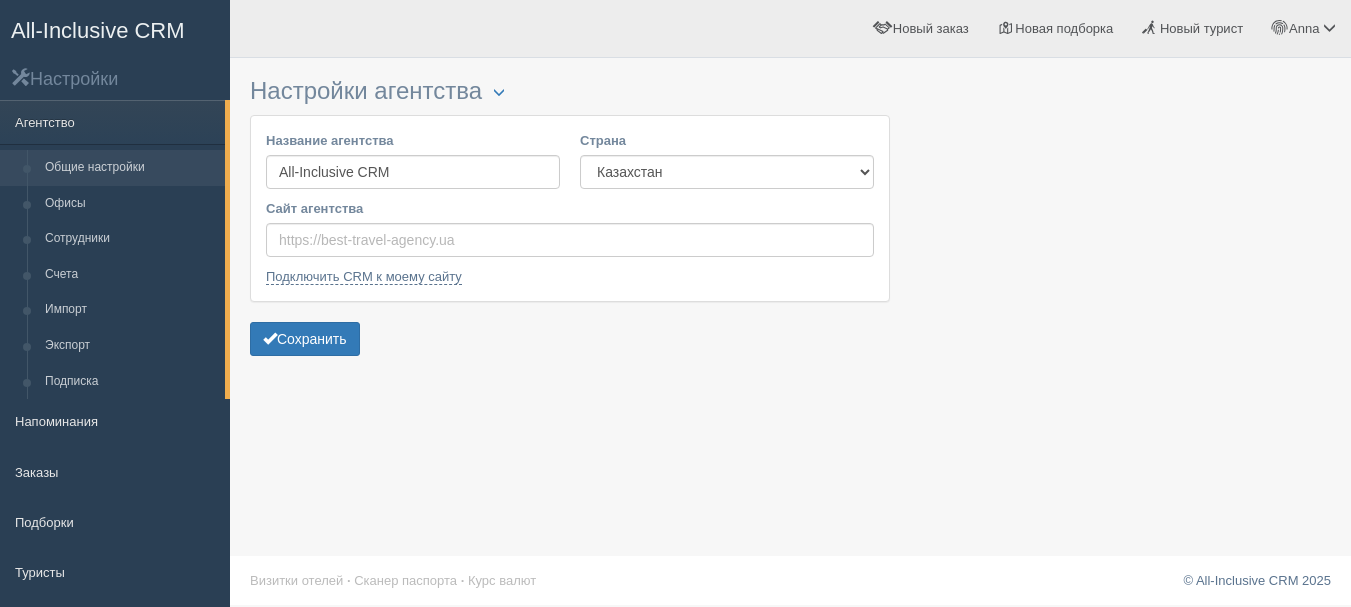 scroll, scrollTop: 0, scrollLeft: 0, axis: both 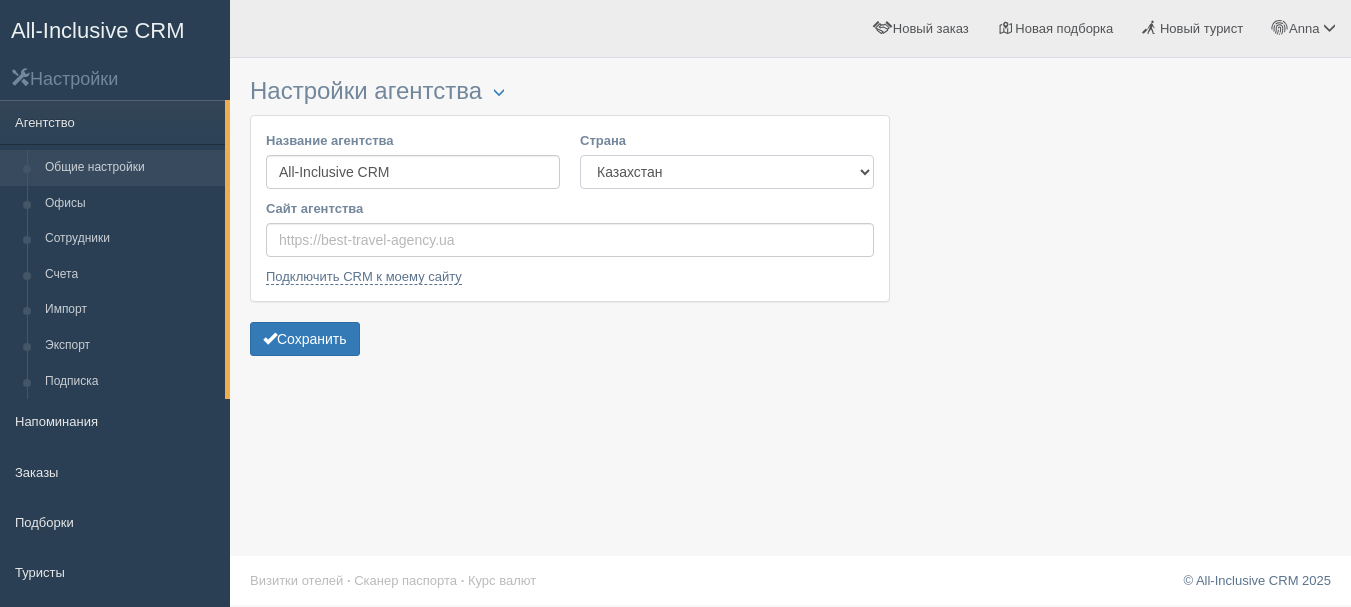 click on "Казахстан
Кыргызстан
Латвия
Литва
Молдова
Польша
Узбекистан
Украина
Чехия
Эстония" at bounding box center (727, 172) 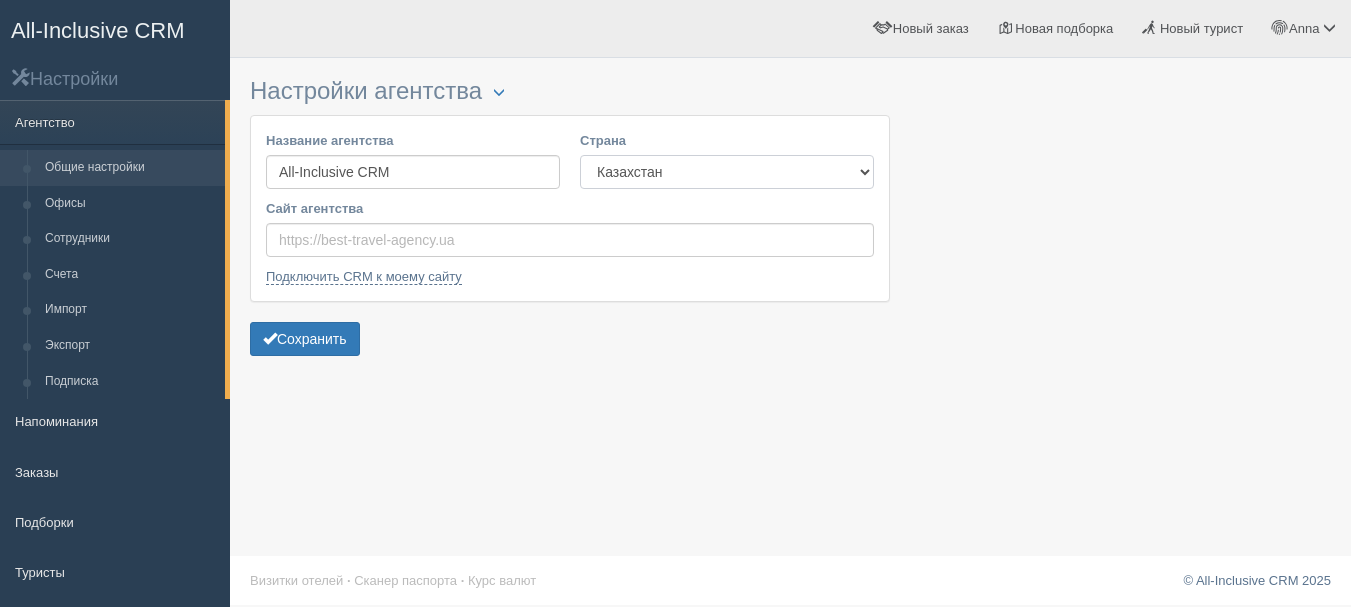 select on "UA" 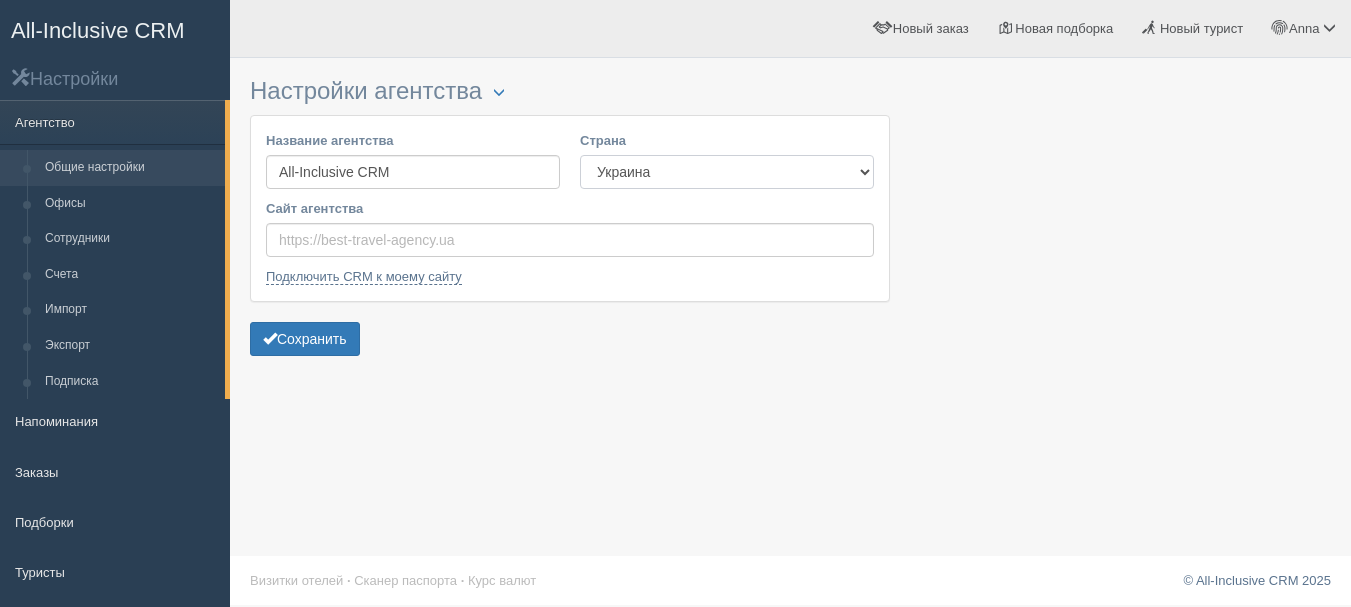 click on "Казахстан
Кыргызстан
Латвия
Литва
Молдова
Польша
Узбекистан
Украина
Чехия
Эстония" at bounding box center (727, 172) 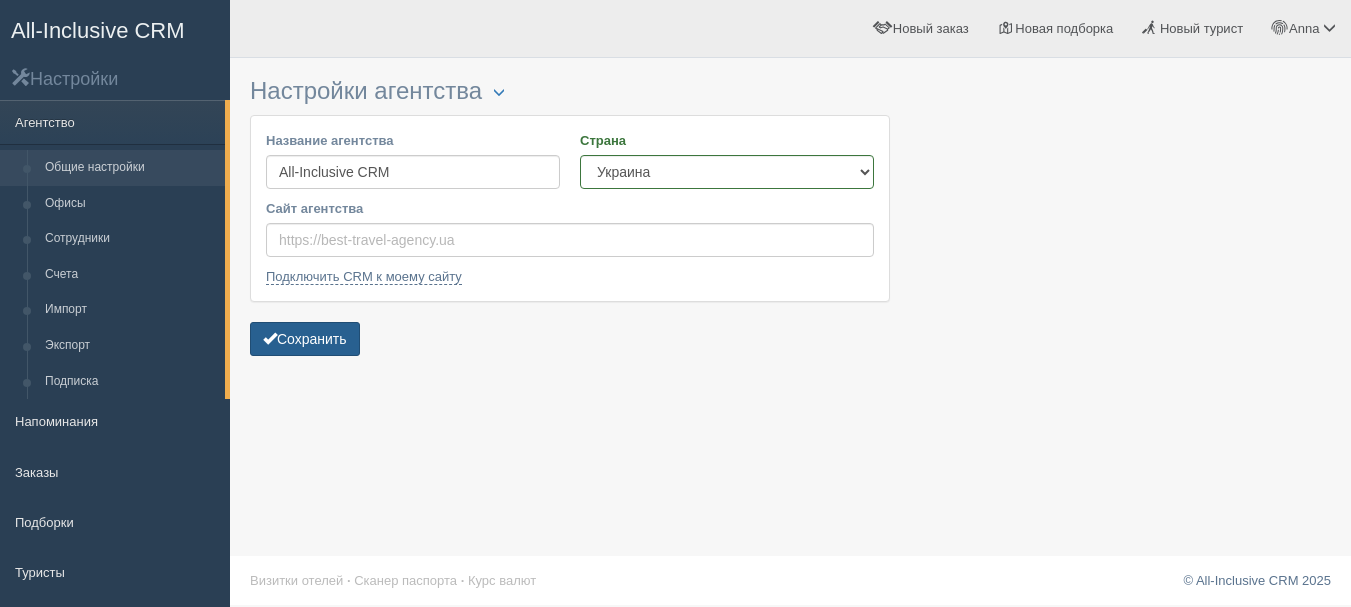 click on "Сохранить" at bounding box center (305, 339) 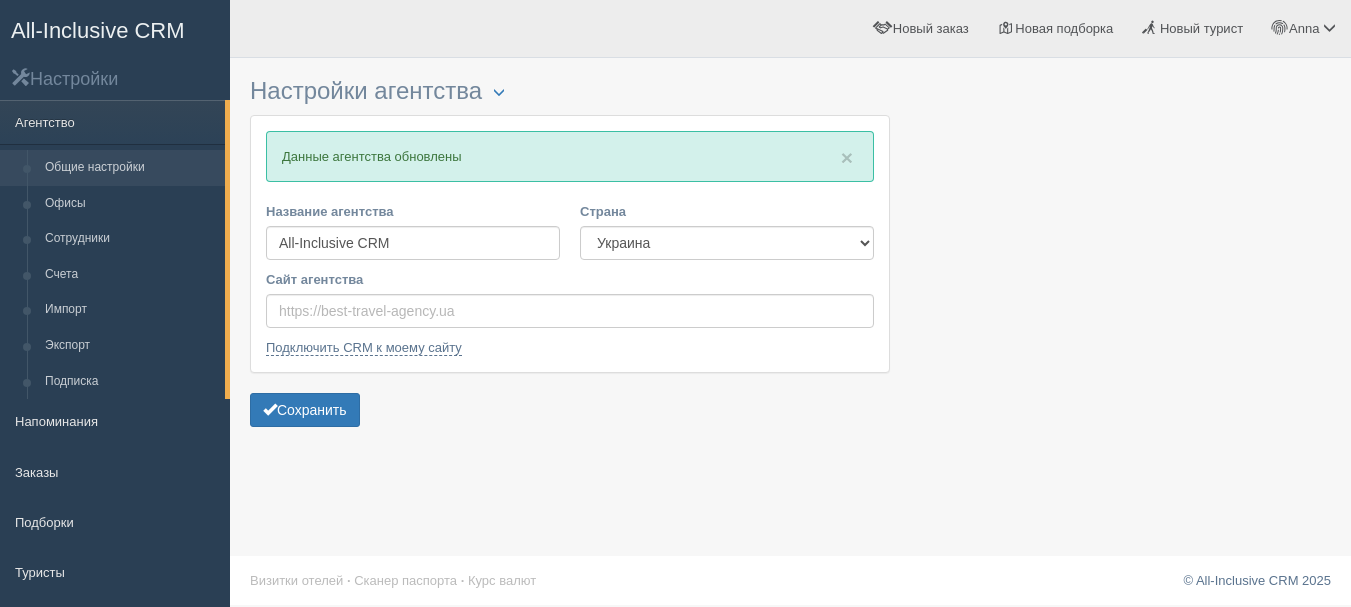 scroll, scrollTop: 0, scrollLeft: 0, axis: both 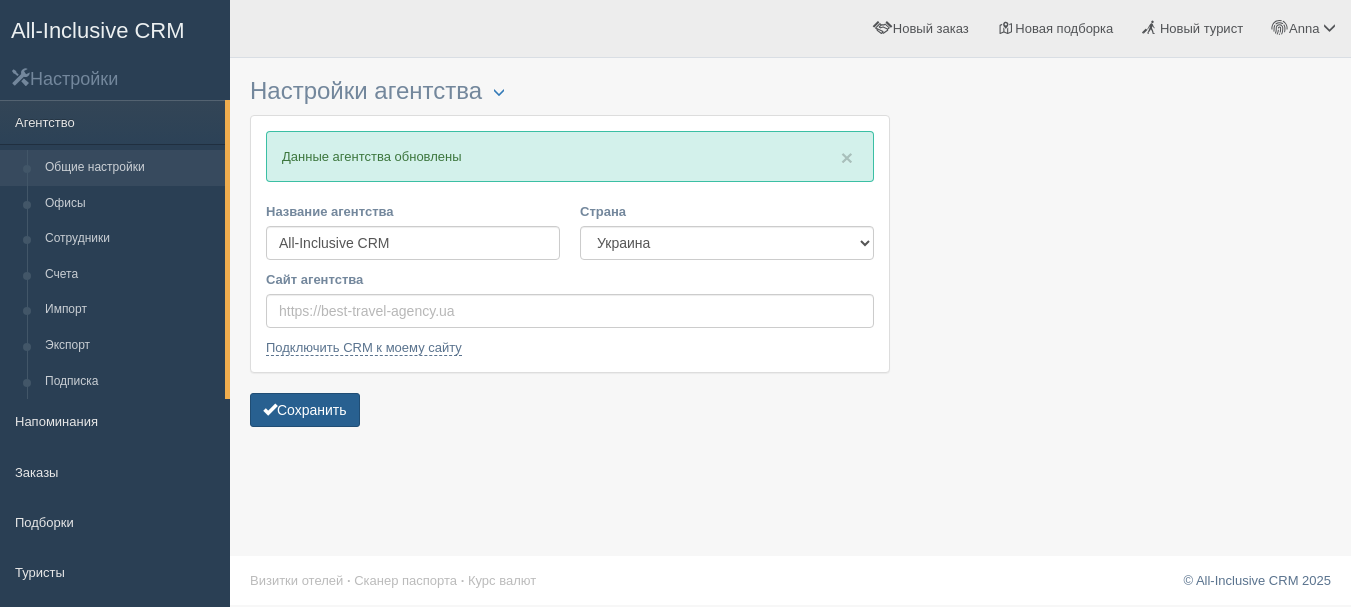 click on "Сохранить" at bounding box center (305, 410) 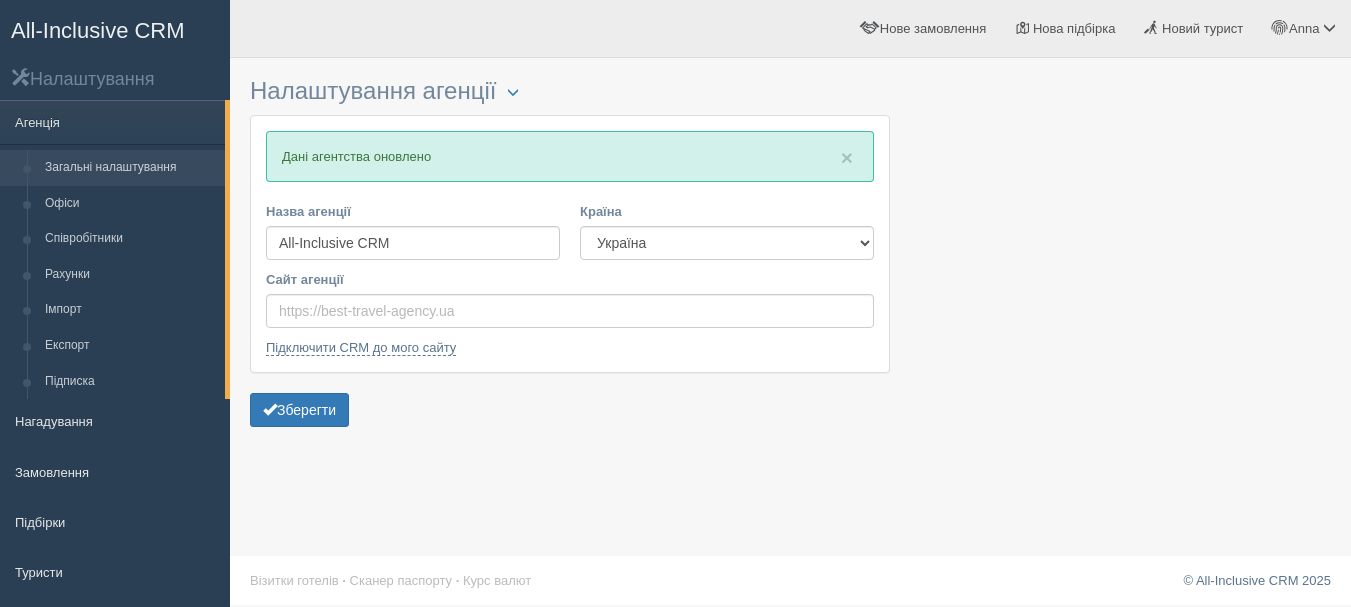 scroll, scrollTop: 0, scrollLeft: 0, axis: both 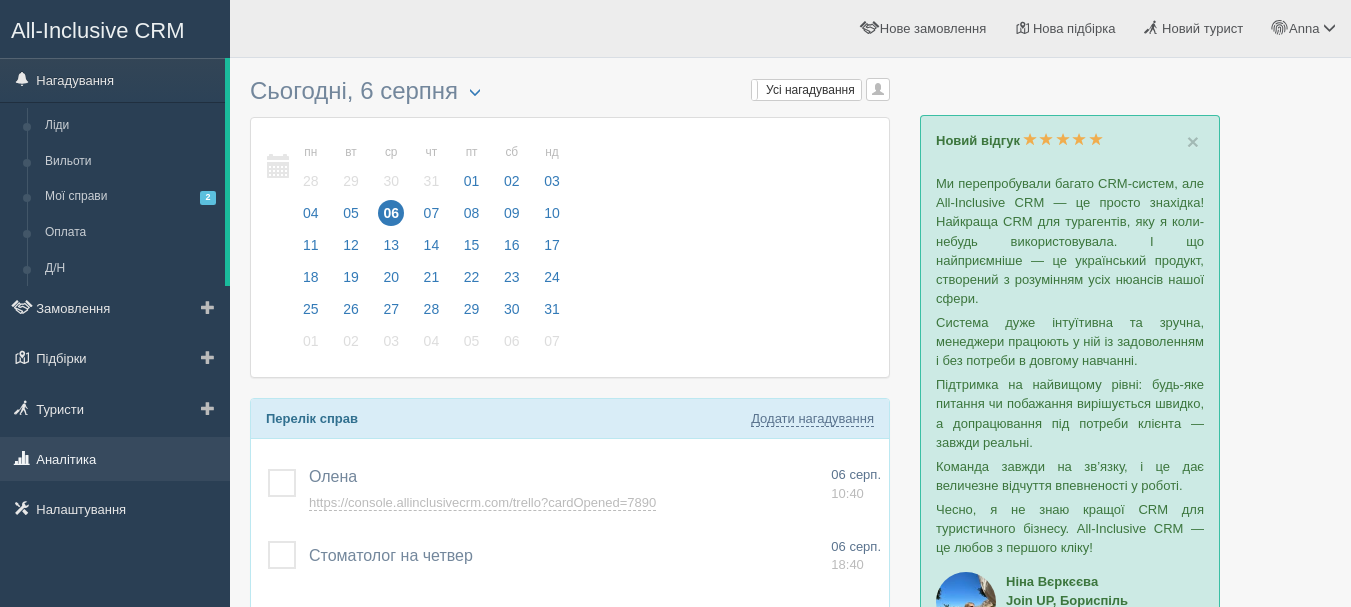 click on "Аналітика" at bounding box center [115, 459] 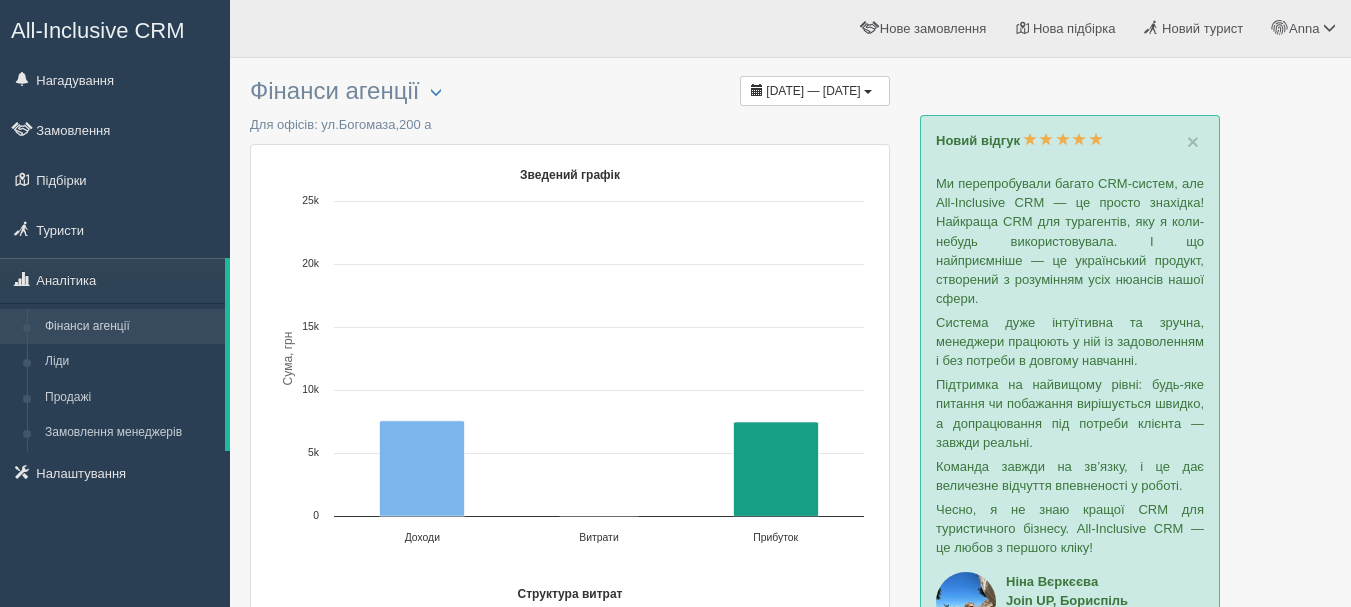 scroll, scrollTop: 0, scrollLeft: 0, axis: both 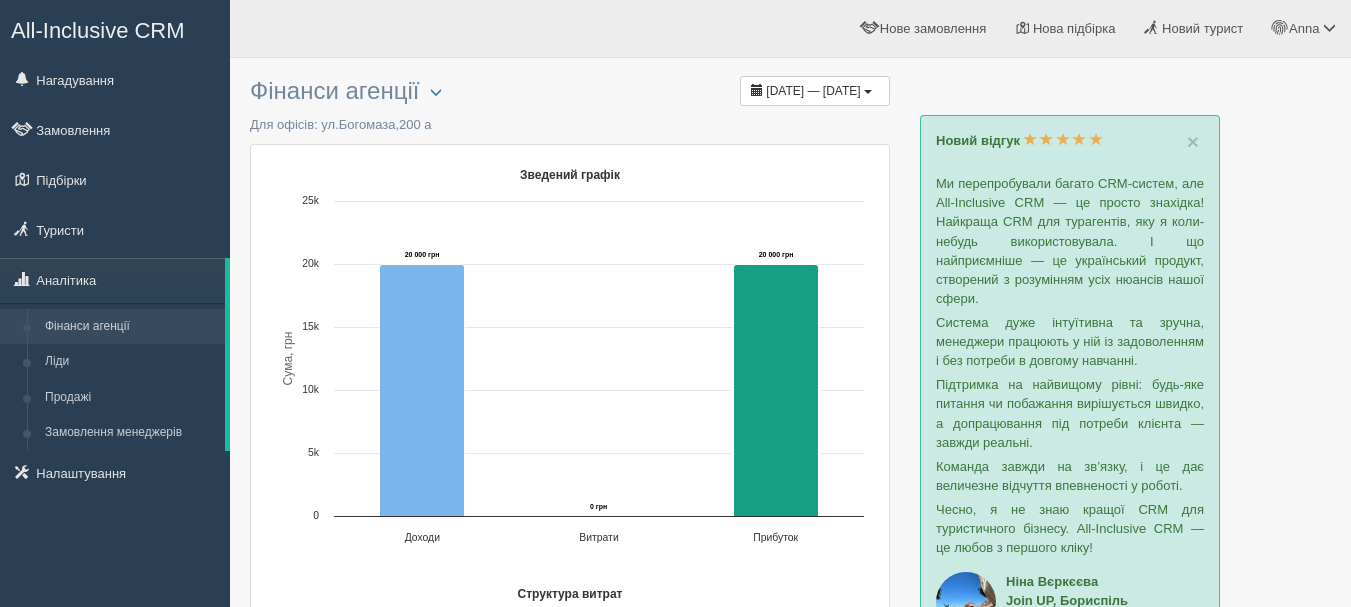 click on "All-Inclusive CRM" at bounding box center [98, 30] 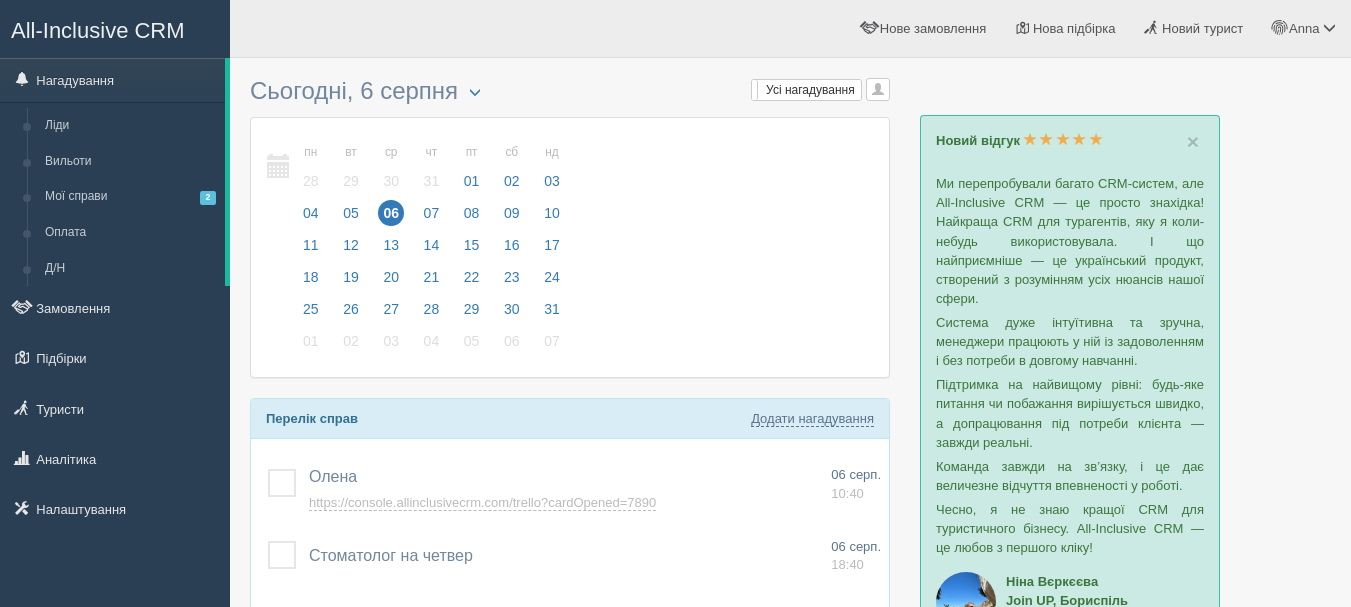 scroll, scrollTop: 0, scrollLeft: 0, axis: both 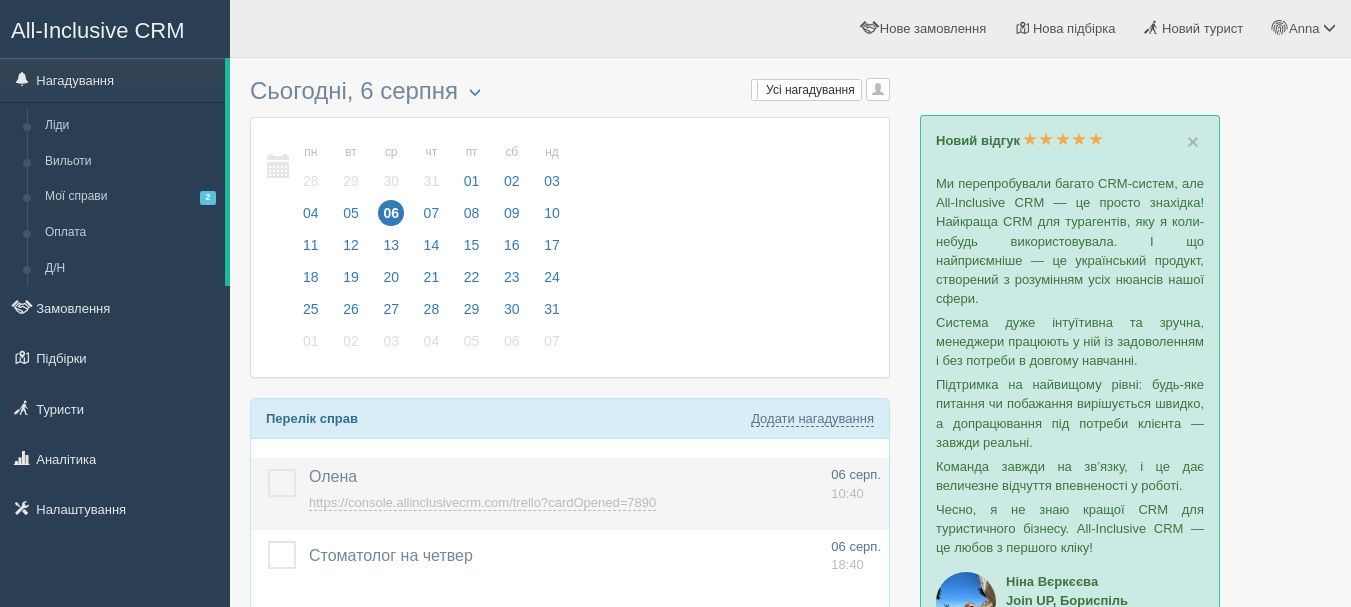 click at bounding box center [268, 469] 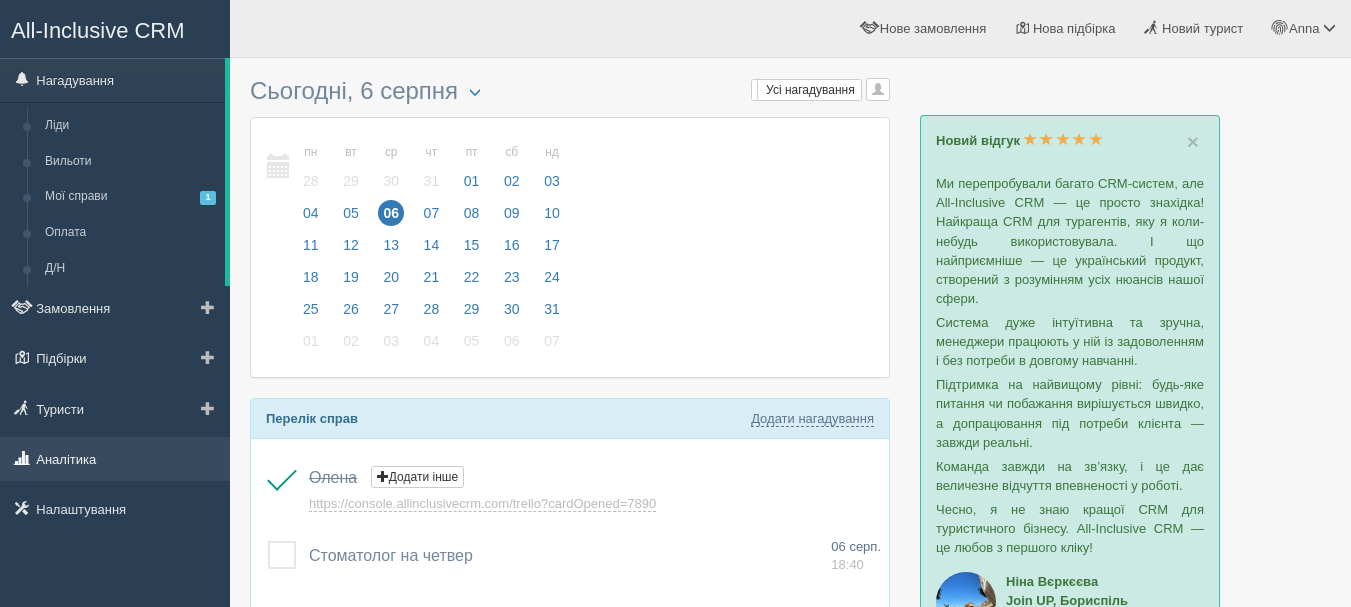 click on "Аналітика" at bounding box center (115, 459) 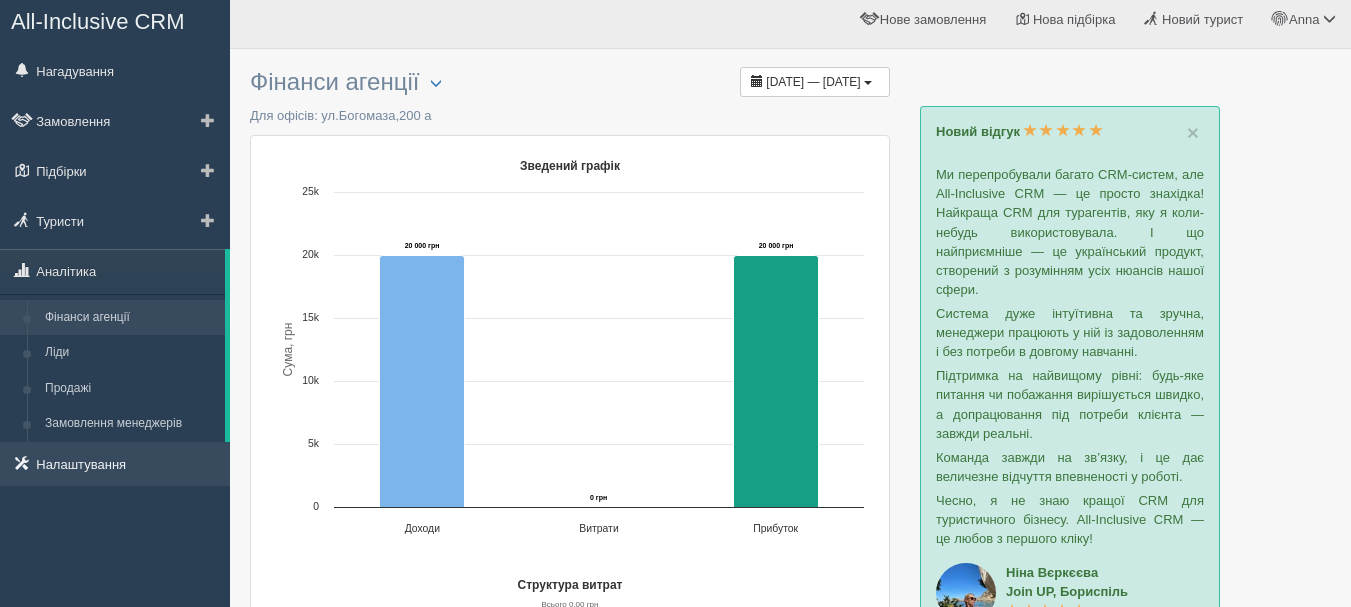 scroll, scrollTop: 0, scrollLeft: 0, axis: both 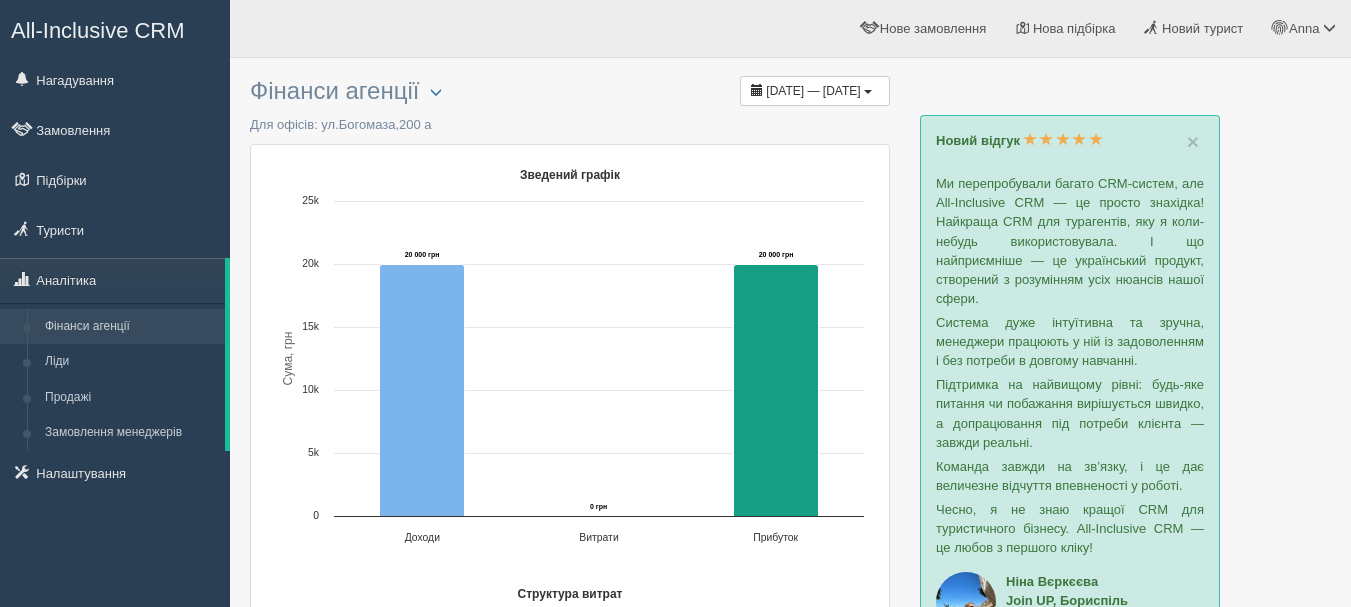 click on "All-Inclusive CRM" at bounding box center (115, 28) 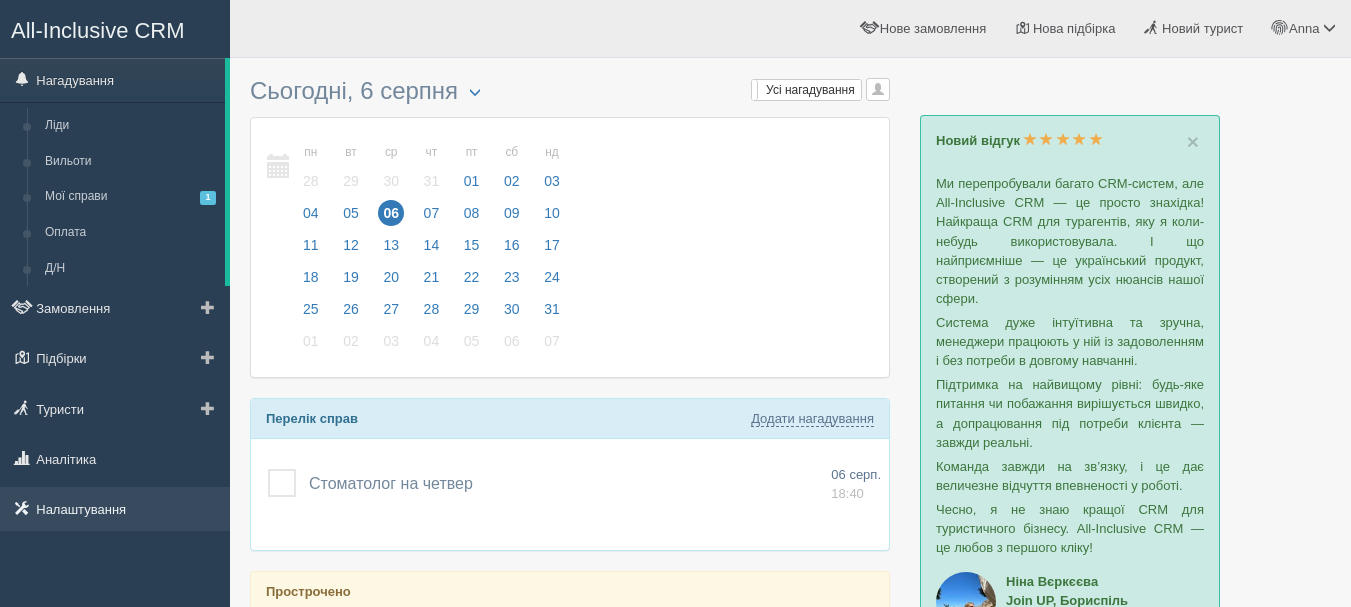 scroll, scrollTop: 0, scrollLeft: 0, axis: both 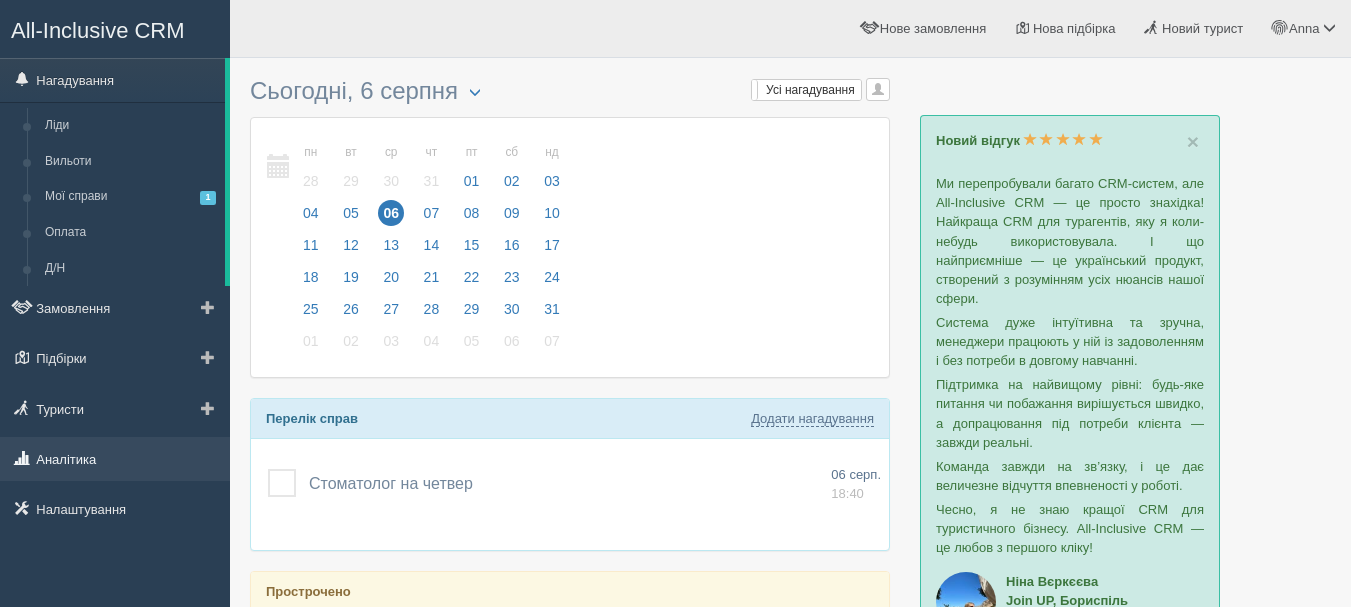 click on "Аналітика" at bounding box center [115, 459] 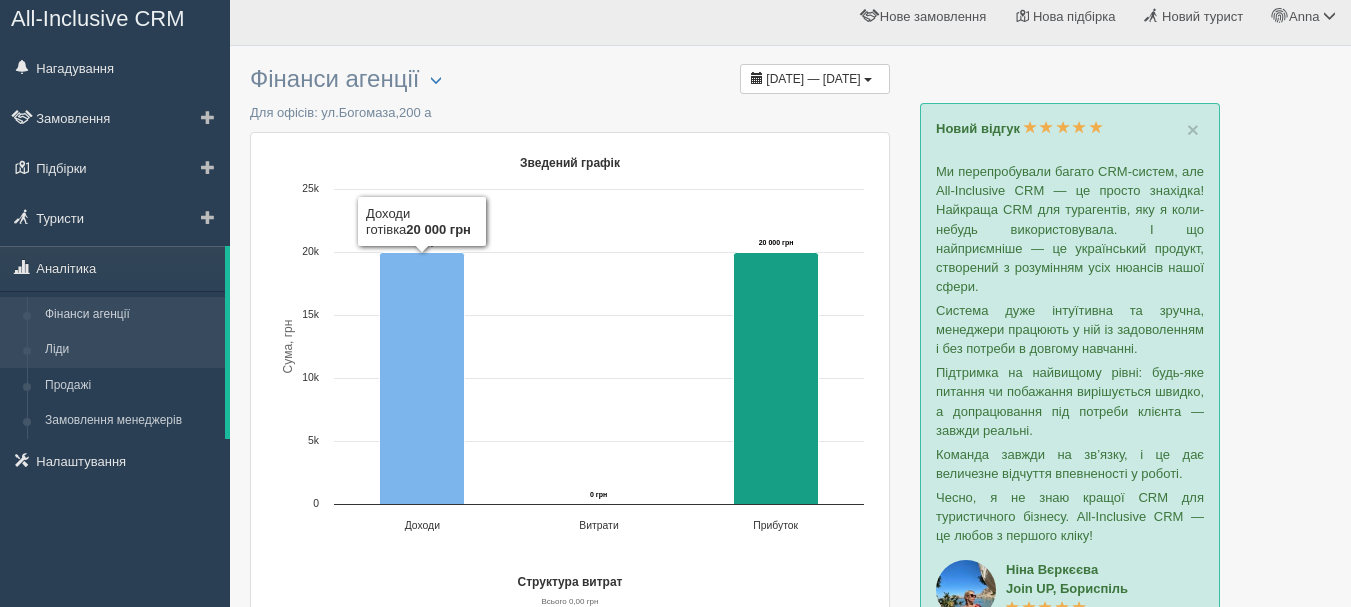 scroll, scrollTop: 0, scrollLeft: 0, axis: both 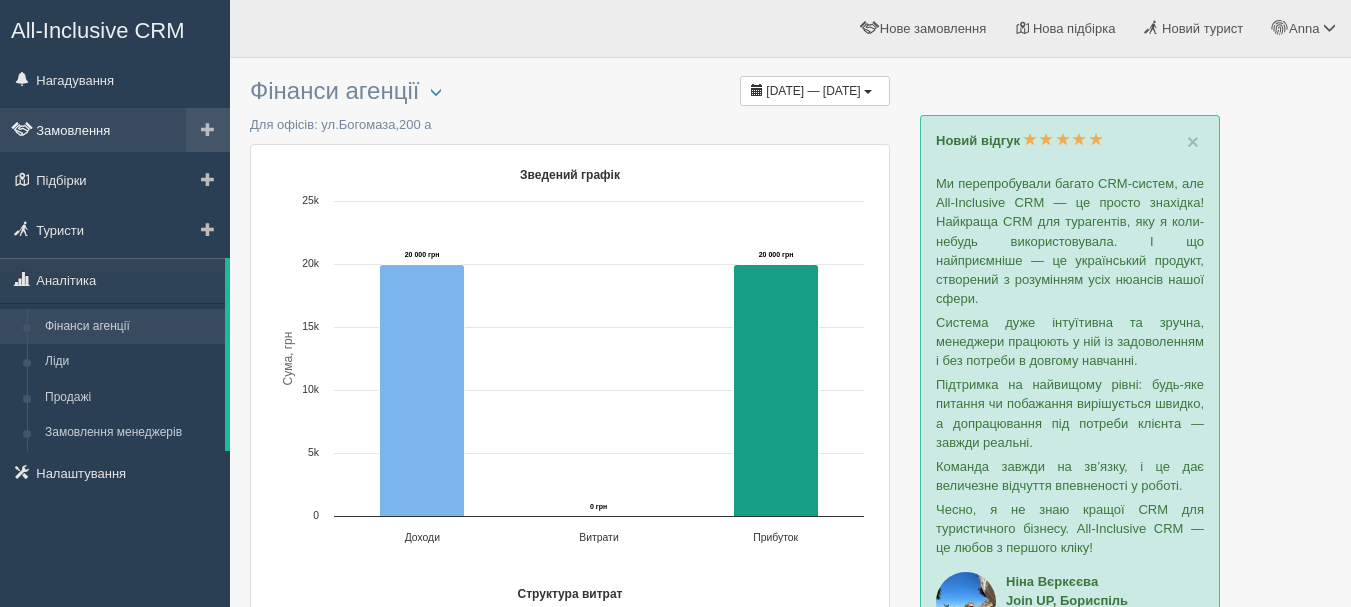 click on "Замовлення" at bounding box center [115, 130] 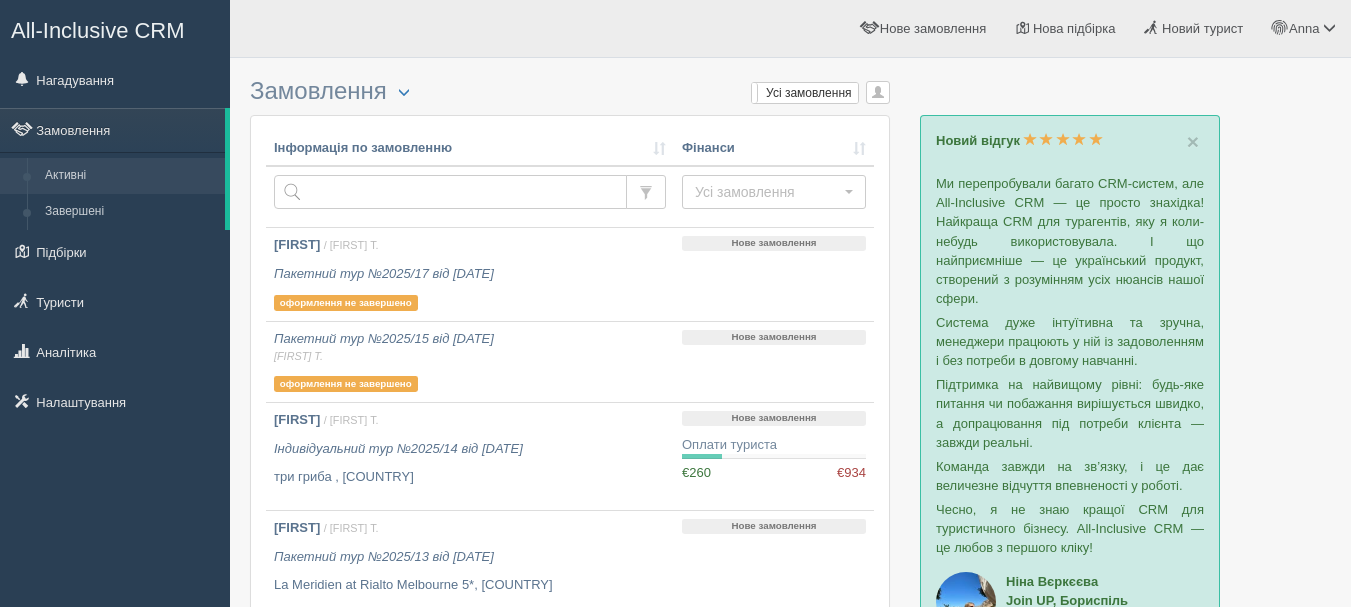 scroll, scrollTop: 0, scrollLeft: 0, axis: both 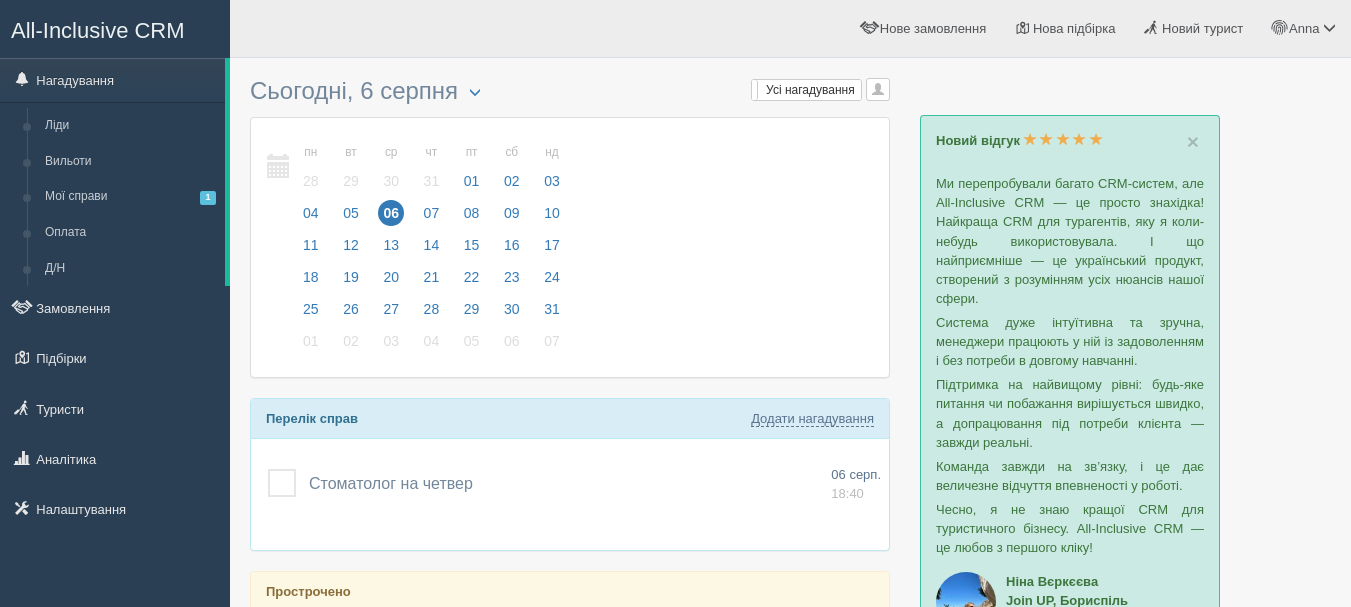 click on "All-Inclusive CRM" at bounding box center [98, 30] 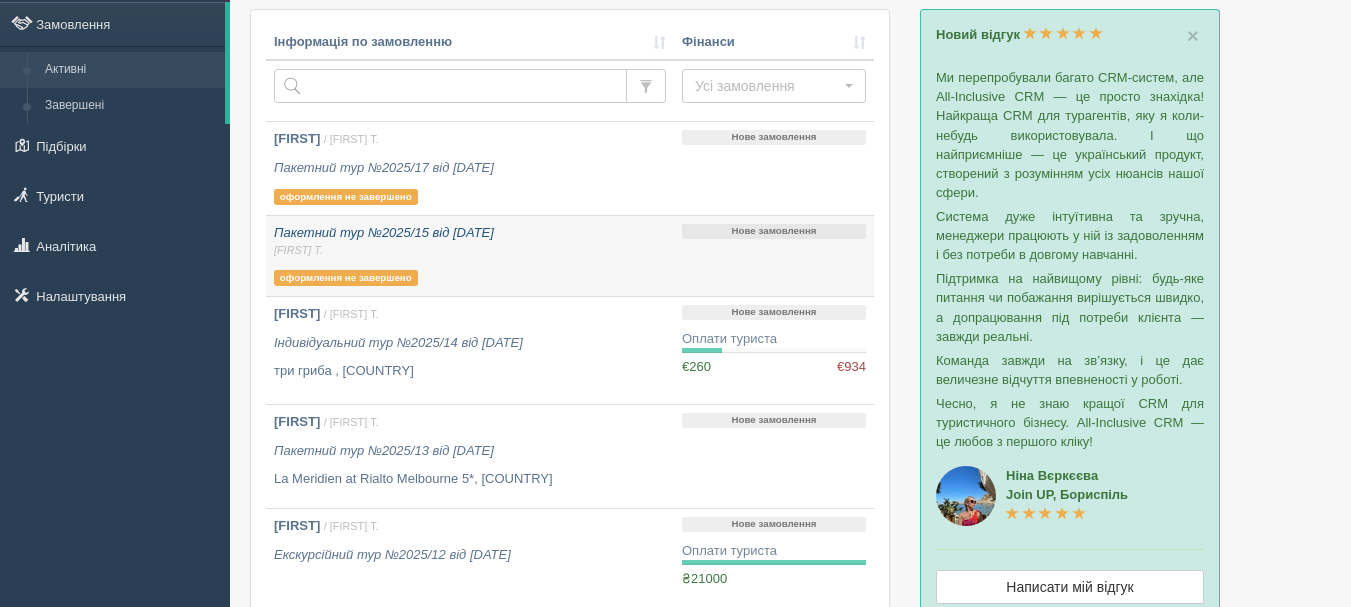 scroll, scrollTop: 300, scrollLeft: 0, axis: vertical 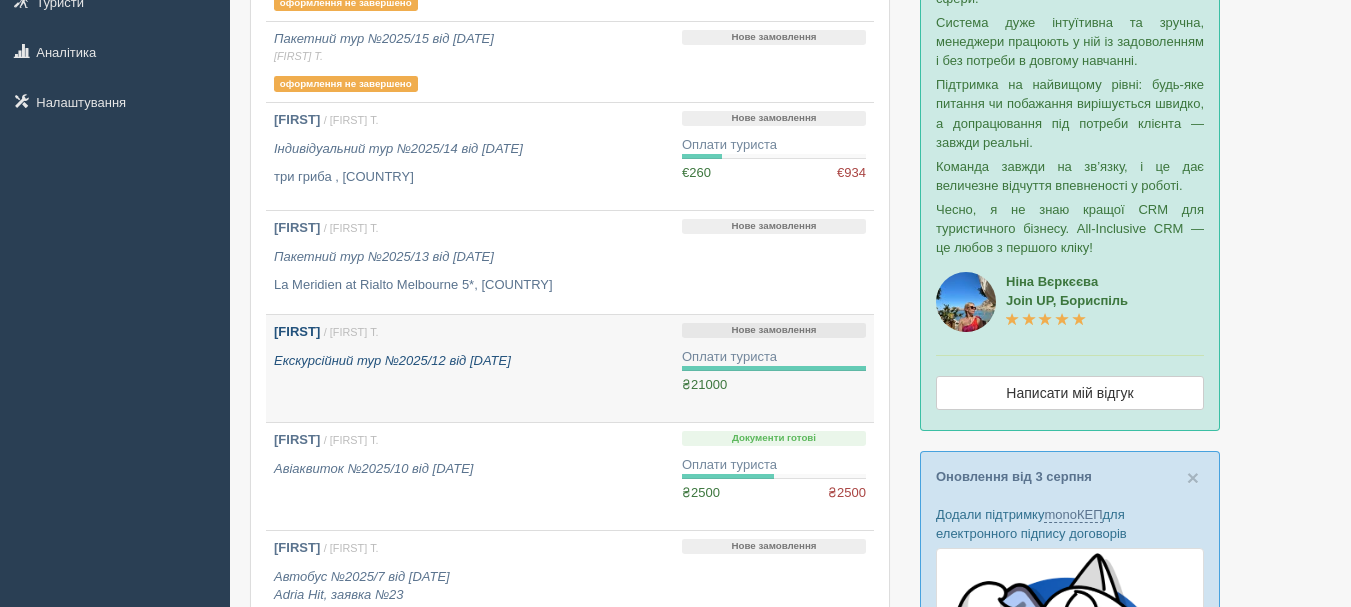 click on "Руслан
/ Anna Т.
Екскурсійний тур №2025/12 від 12.05.2025" at bounding box center [470, 368] 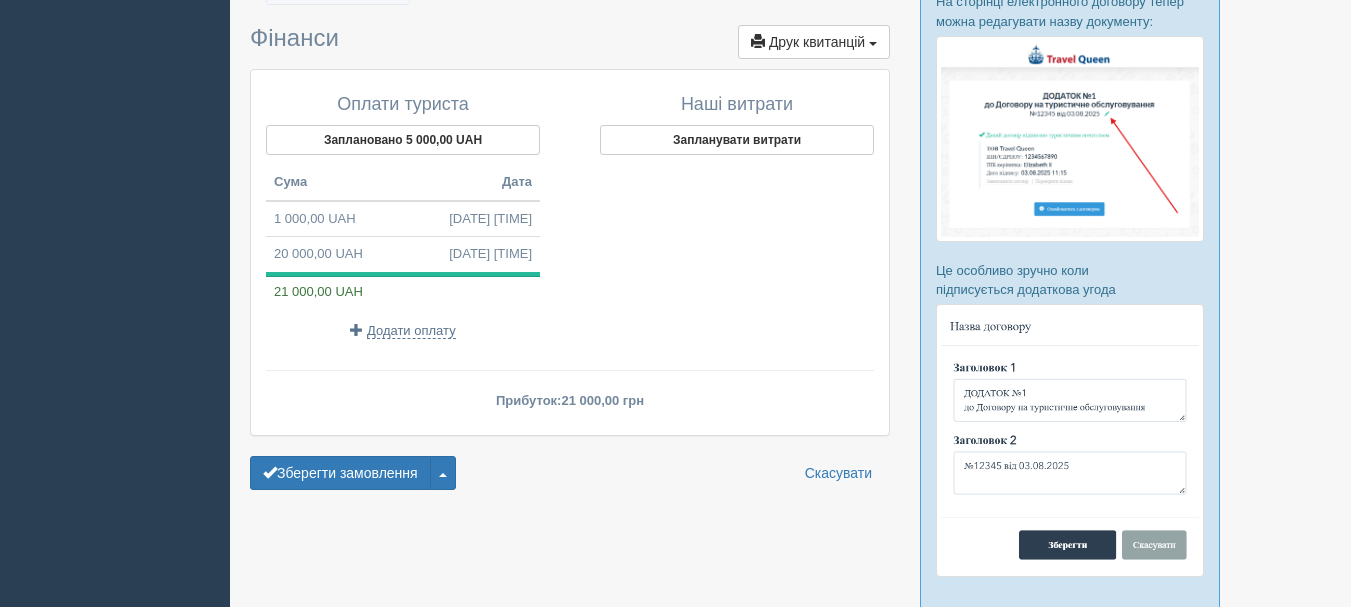scroll, scrollTop: 1100, scrollLeft: 0, axis: vertical 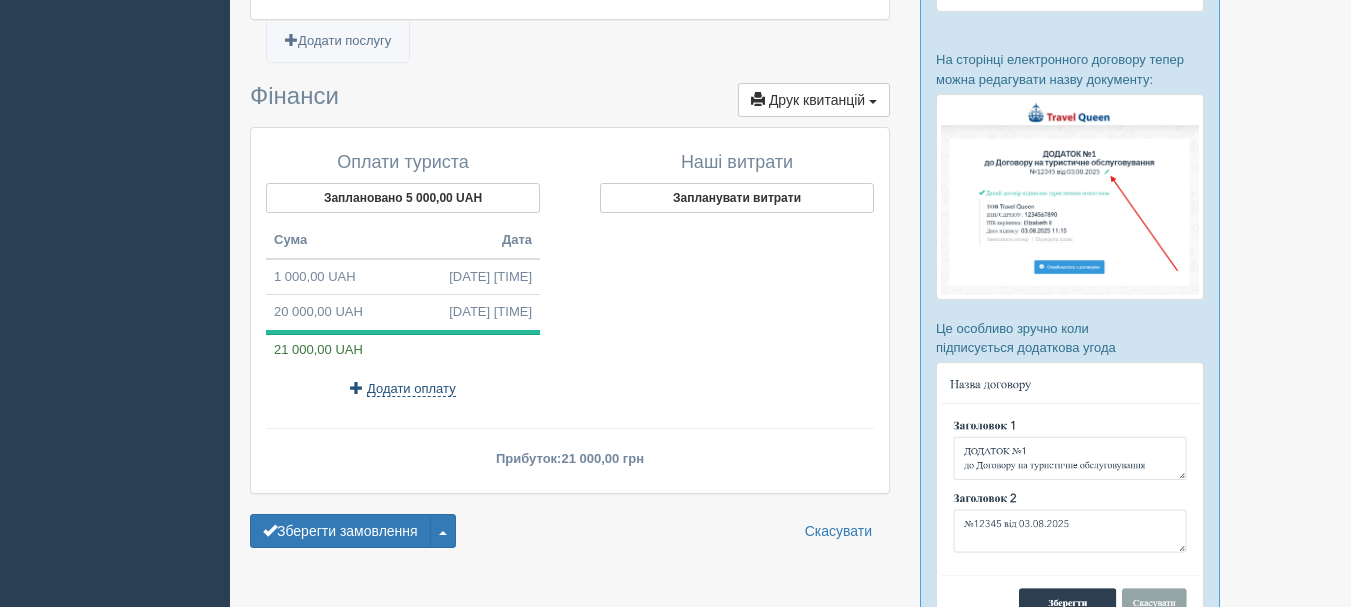 click on "Додати оплату" at bounding box center [411, 389] 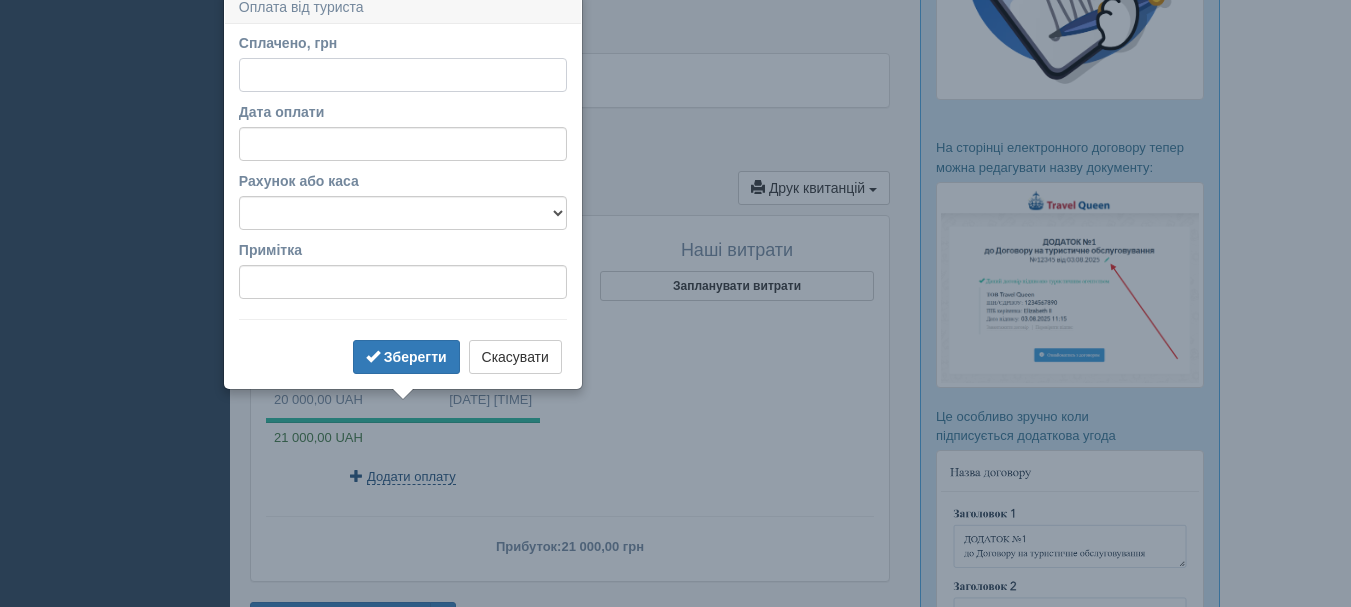 scroll, scrollTop: 1002, scrollLeft: 0, axis: vertical 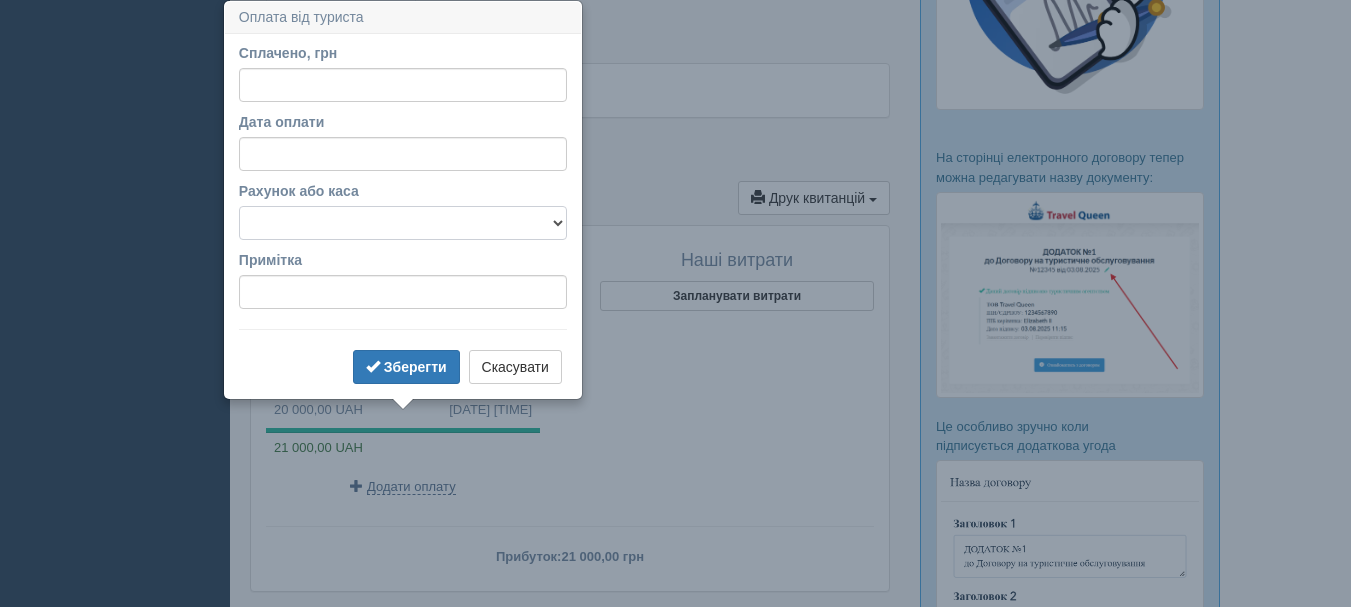 click on "Касса офиса
счет Приват
Счет УкрСиббанк" at bounding box center (403, 223) 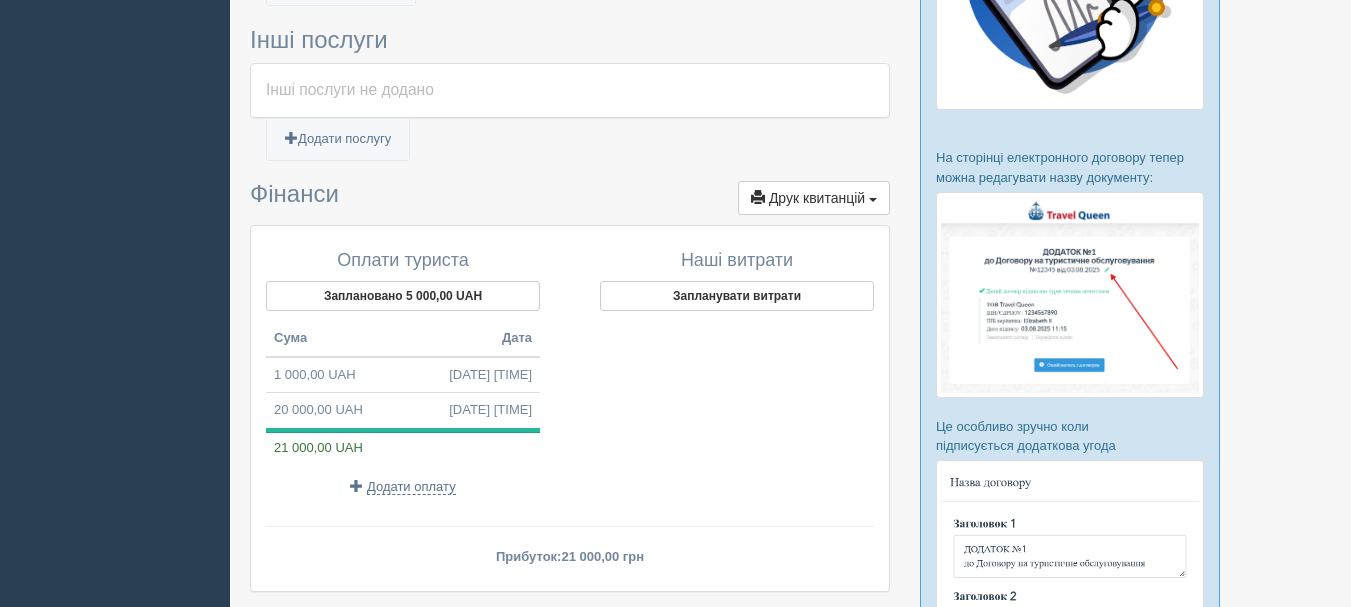 click at bounding box center (737, 423) 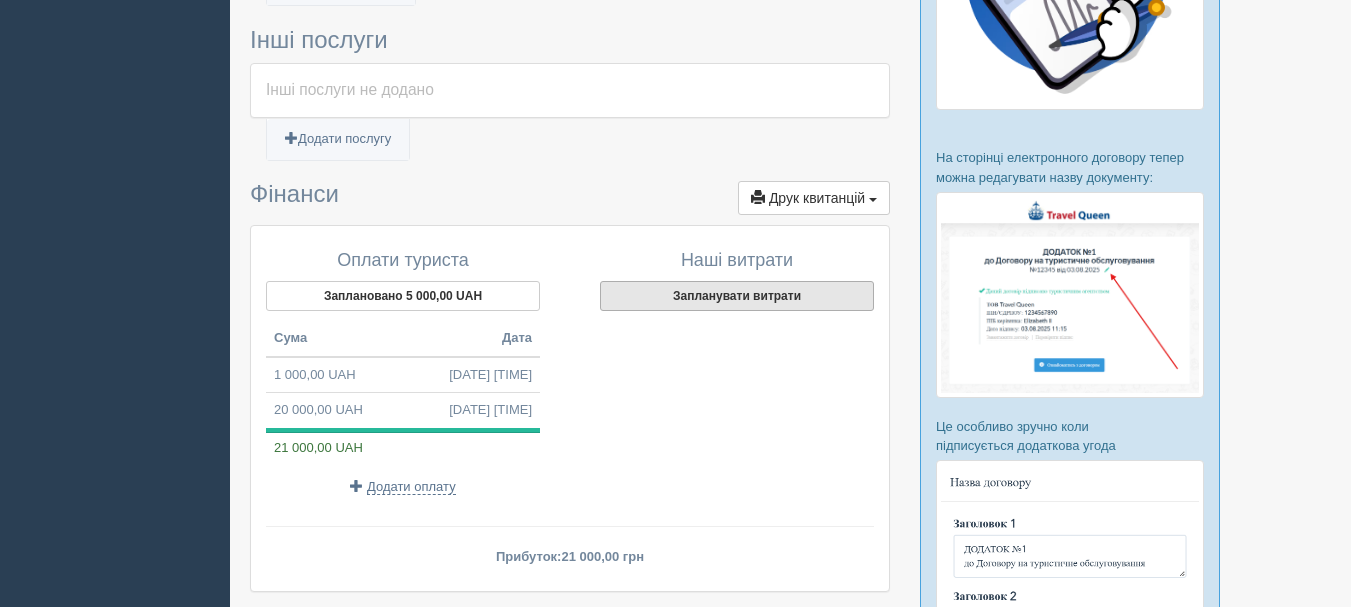 click on "Запланувати витрати" at bounding box center [737, 296] 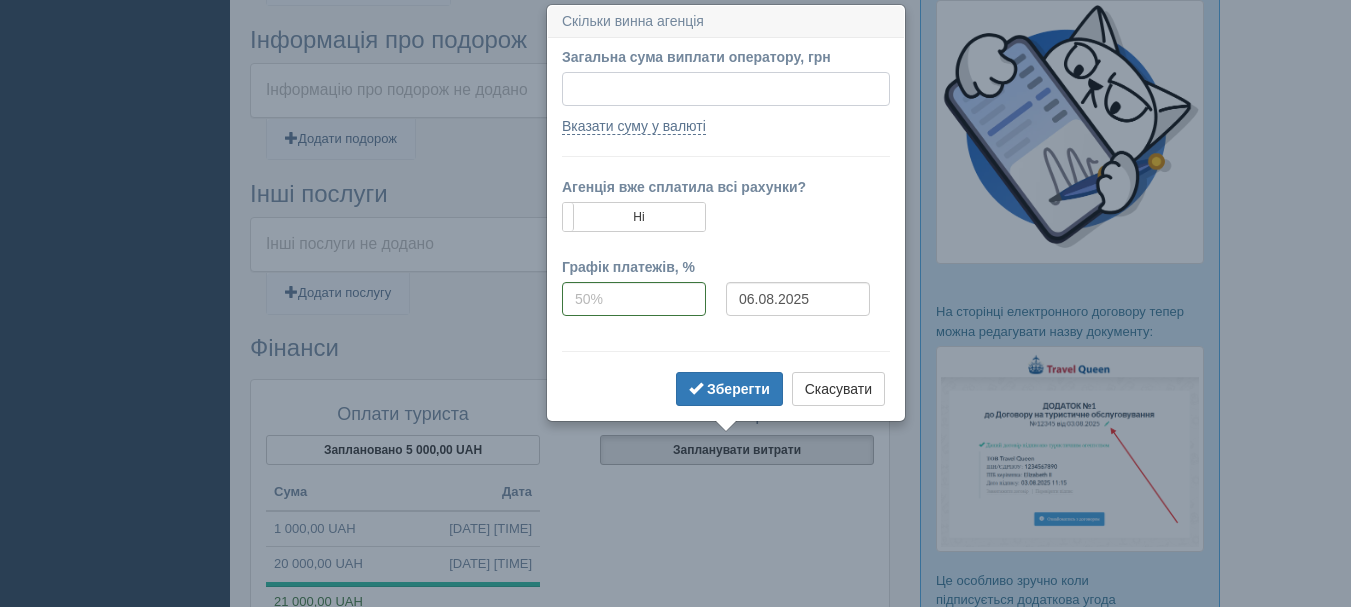 scroll, scrollTop: 852, scrollLeft: 0, axis: vertical 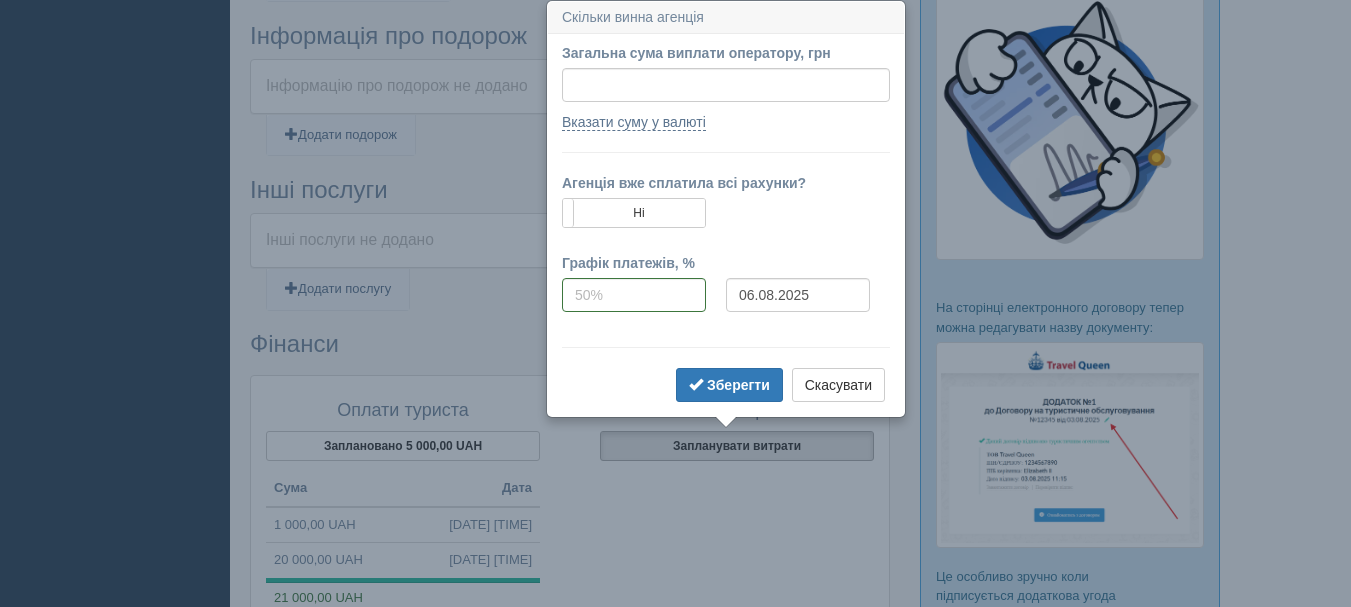 click on "Наші витрати
Запланувати витрати" at bounding box center [727, 523] 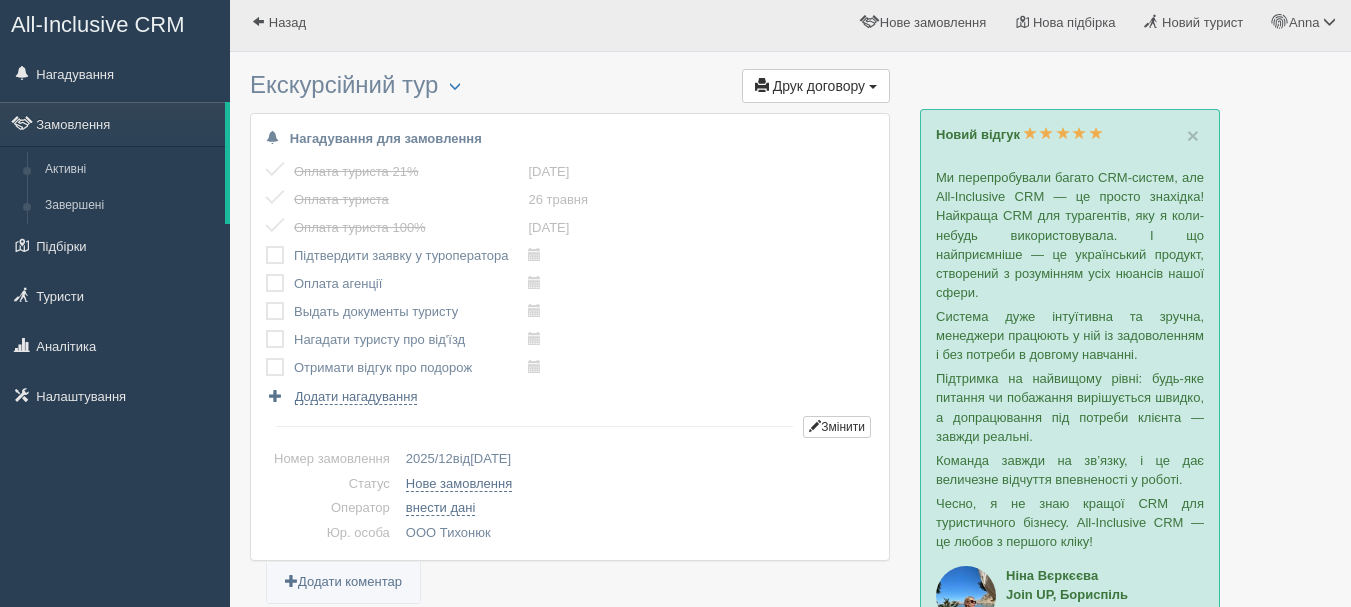 scroll, scrollTop: 0, scrollLeft: 0, axis: both 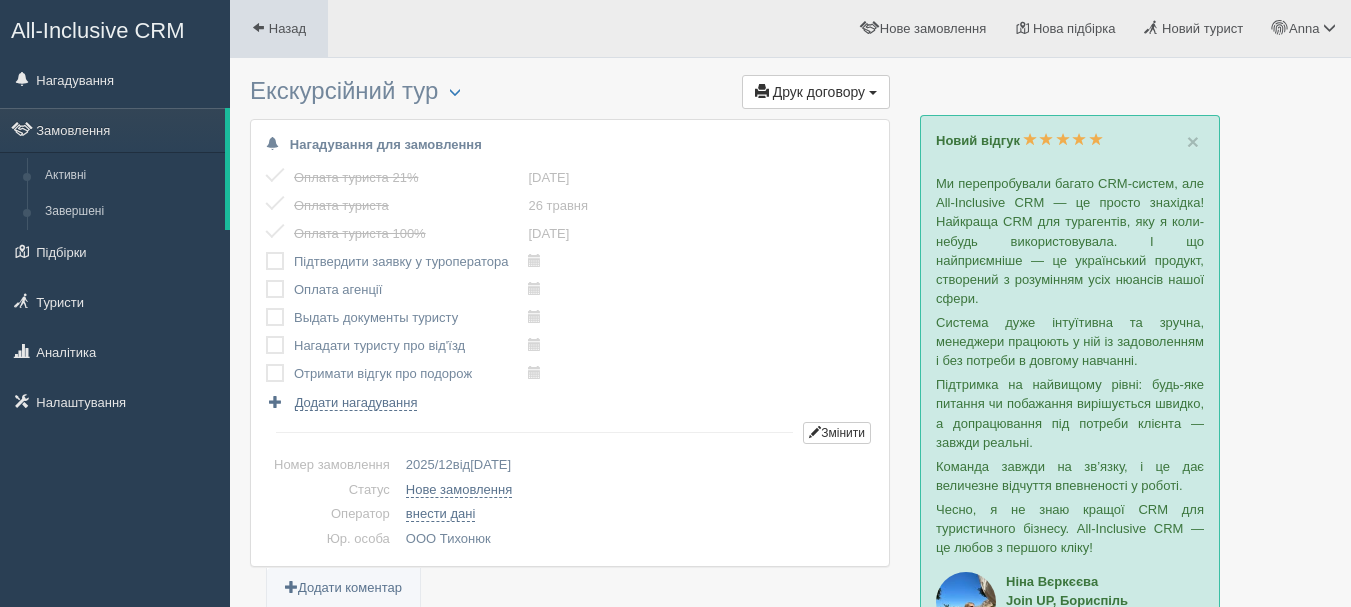 click on "Назад" at bounding box center [279, 28] 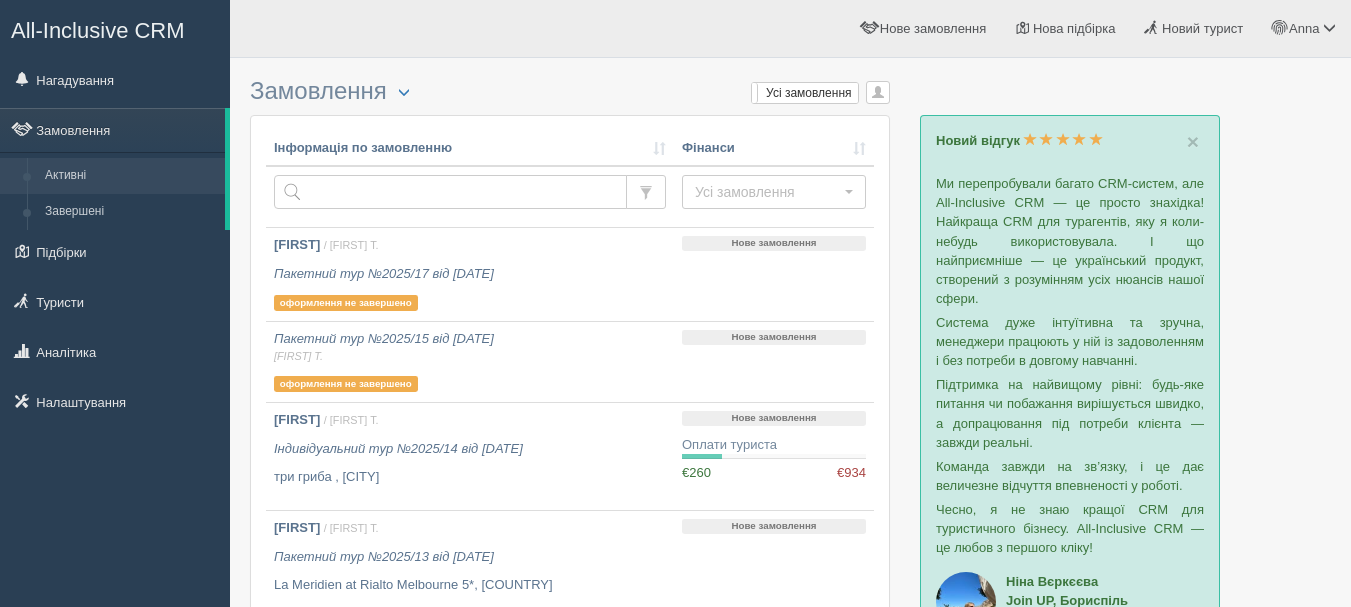 scroll, scrollTop: 0, scrollLeft: 0, axis: both 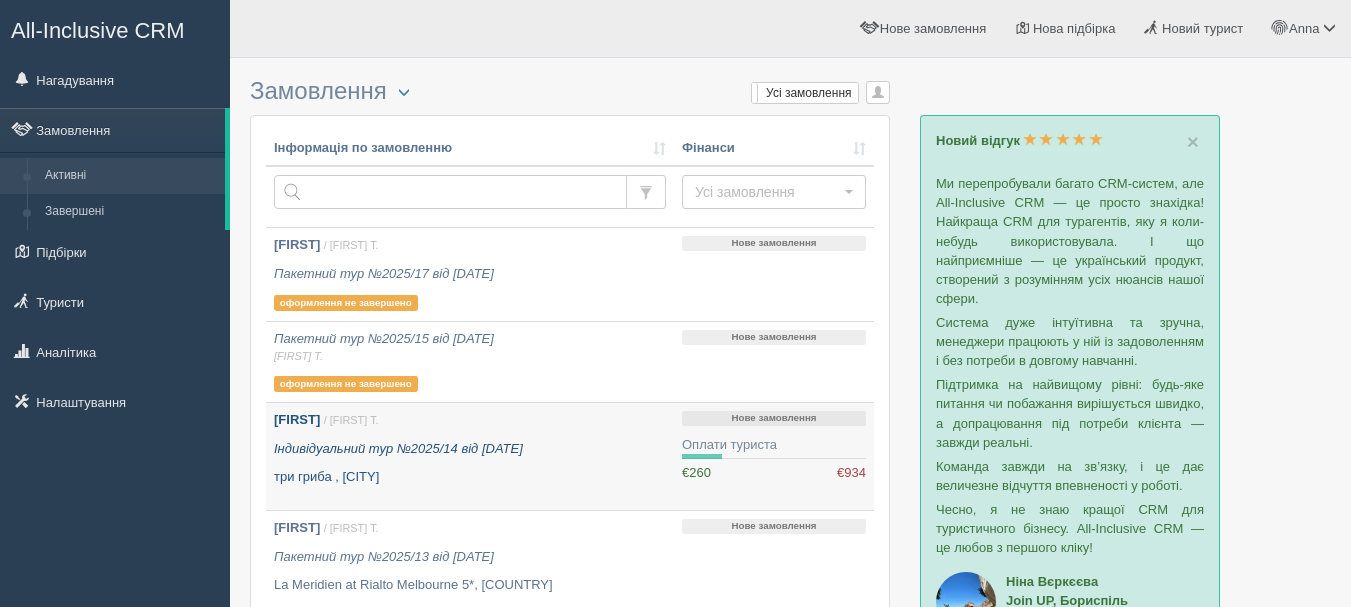 click on "Юлия
/ Anna Т.
Індивідуальний тур №2025/14 від 21.05.2025
три гриба , Барбадос" at bounding box center (470, 449) 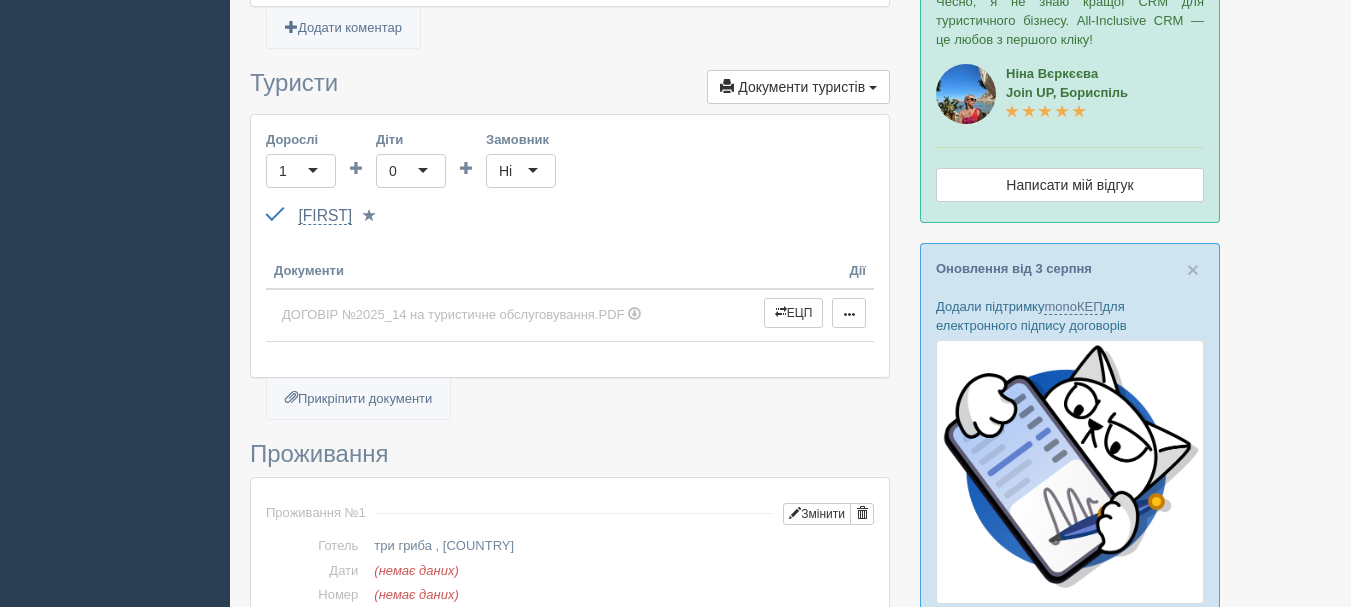 scroll, scrollTop: 0, scrollLeft: 0, axis: both 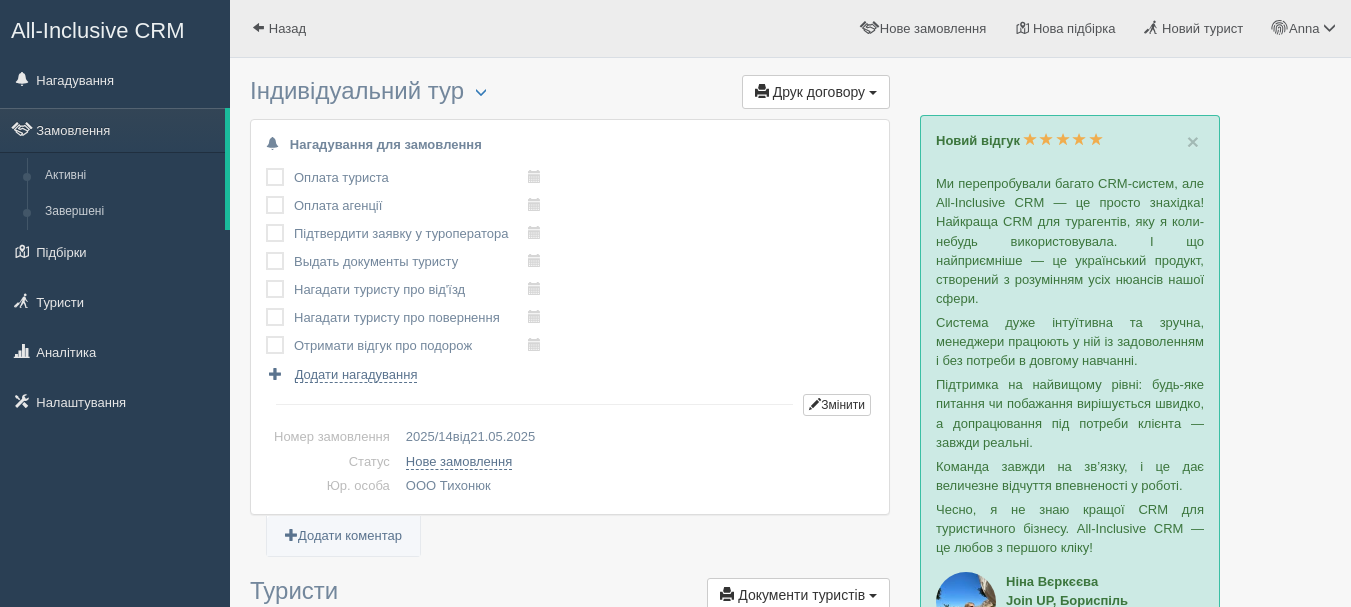 click on "All-Inclusive CRM" at bounding box center (98, 30) 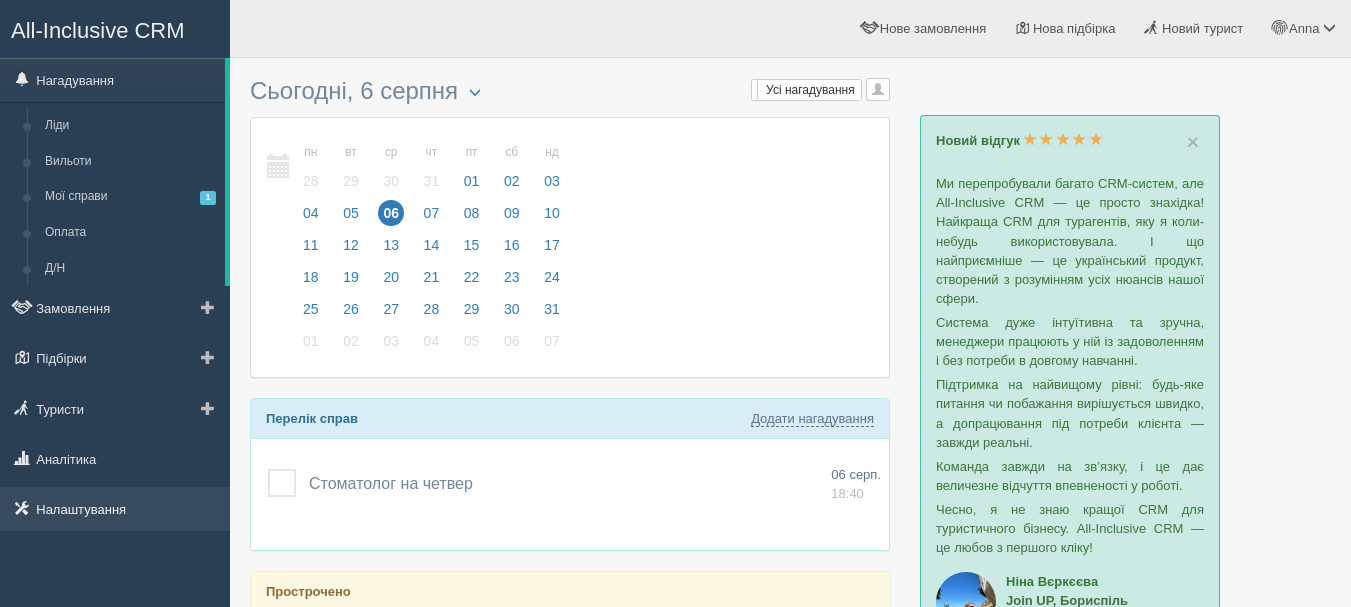 scroll, scrollTop: 0, scrollLeft: 0, axis: both 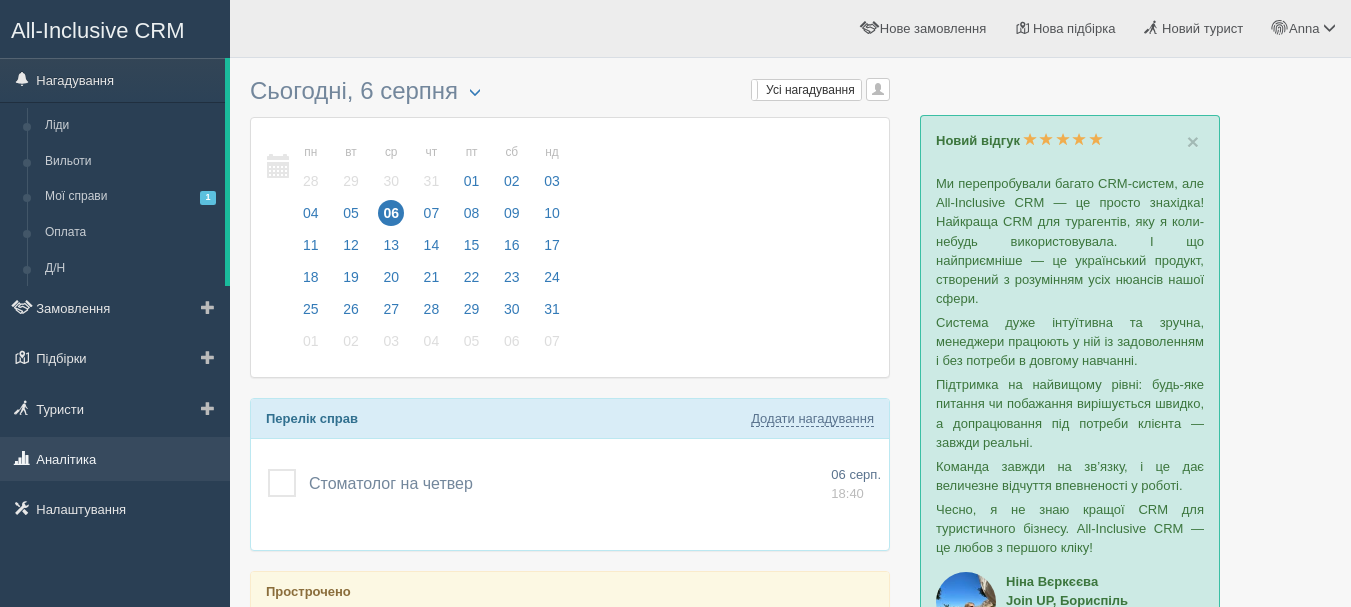 click on "Аналітика" at bounding box center [115, 459] 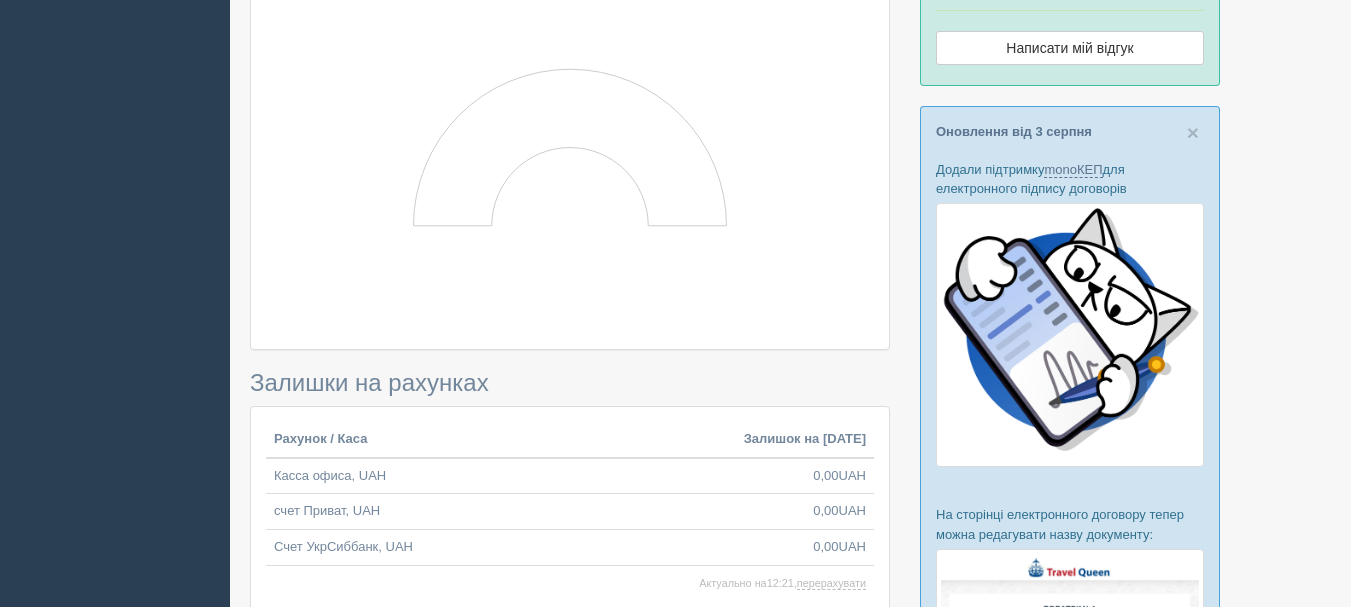scroll, scrollTop: 800, scrollLeft: 0, axis: vertical 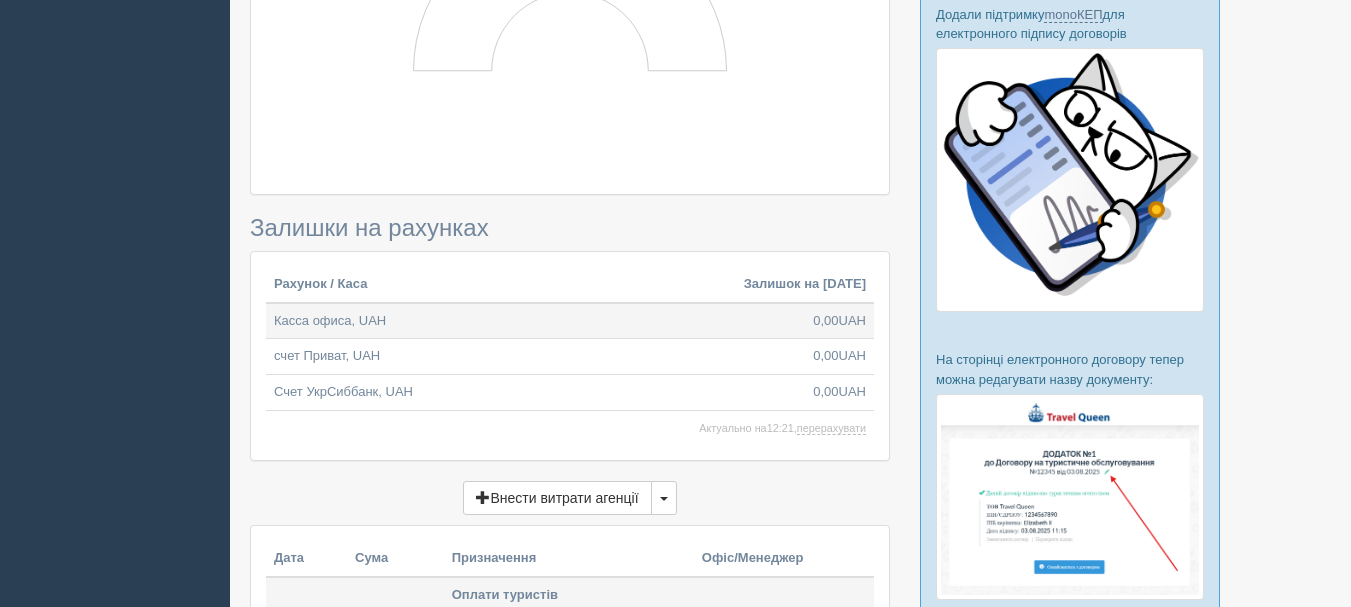 click on "Касса офиса, UAH" at bounding box center [501, 321] 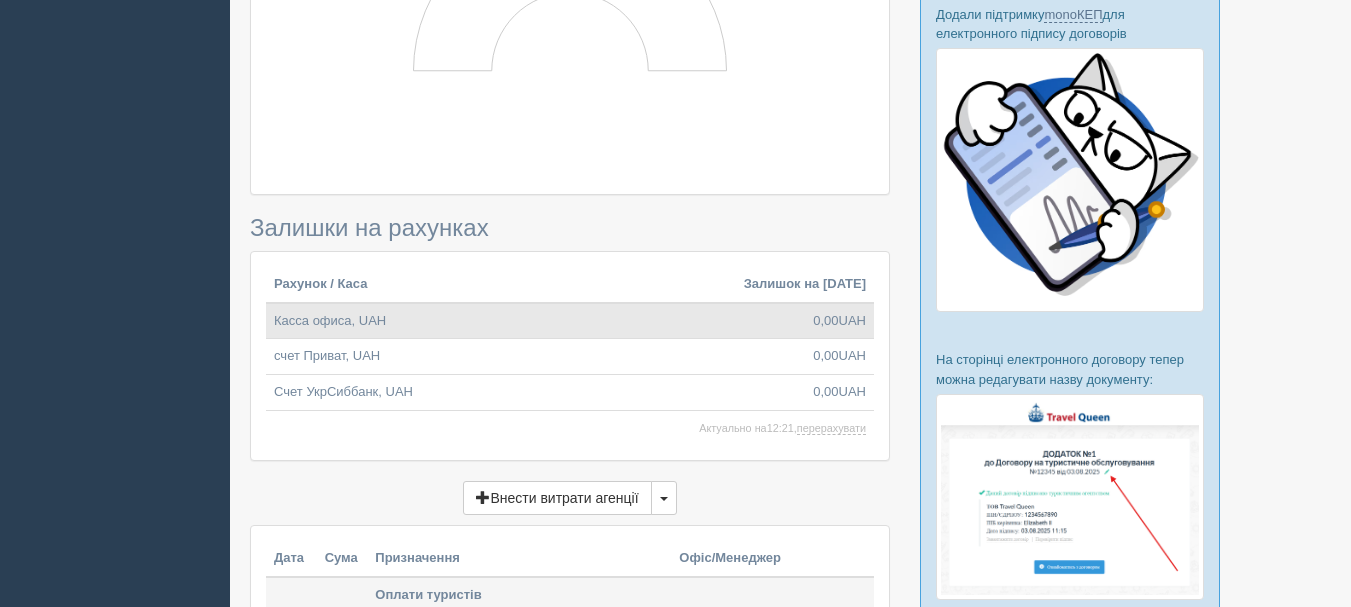 click on "Касса офиса, UAH" at bounding box center (501, 321) 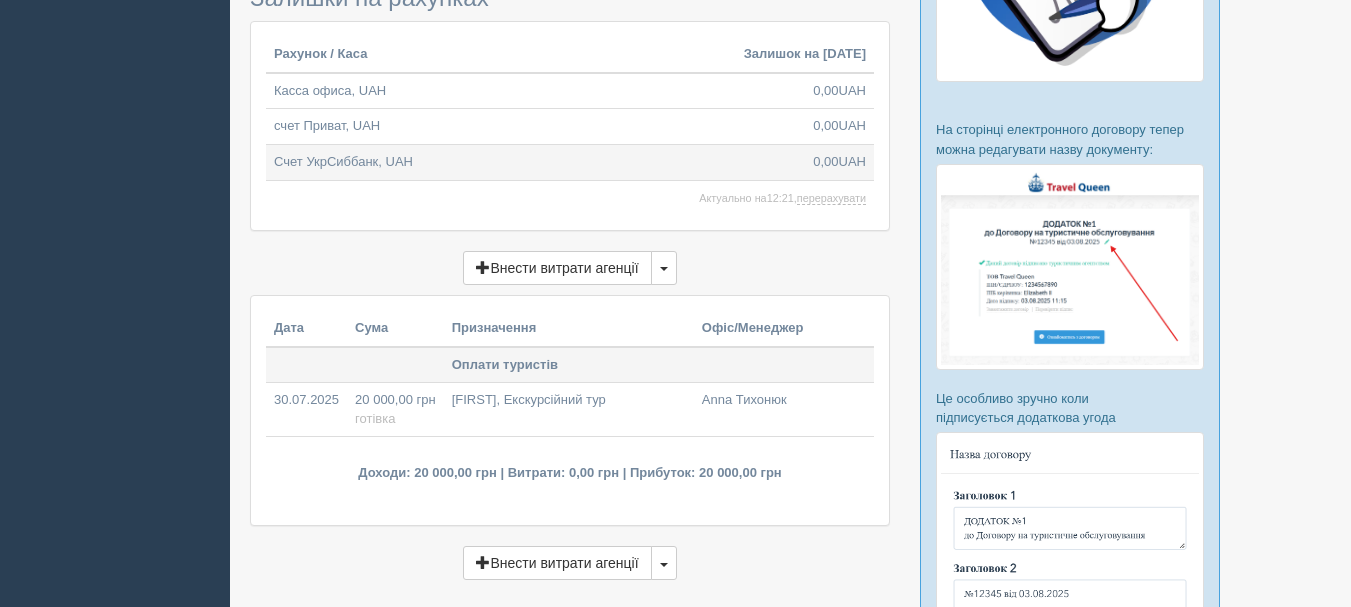 scroll, scrollTop: 1100, scrollLeft: 0, axis: vertical 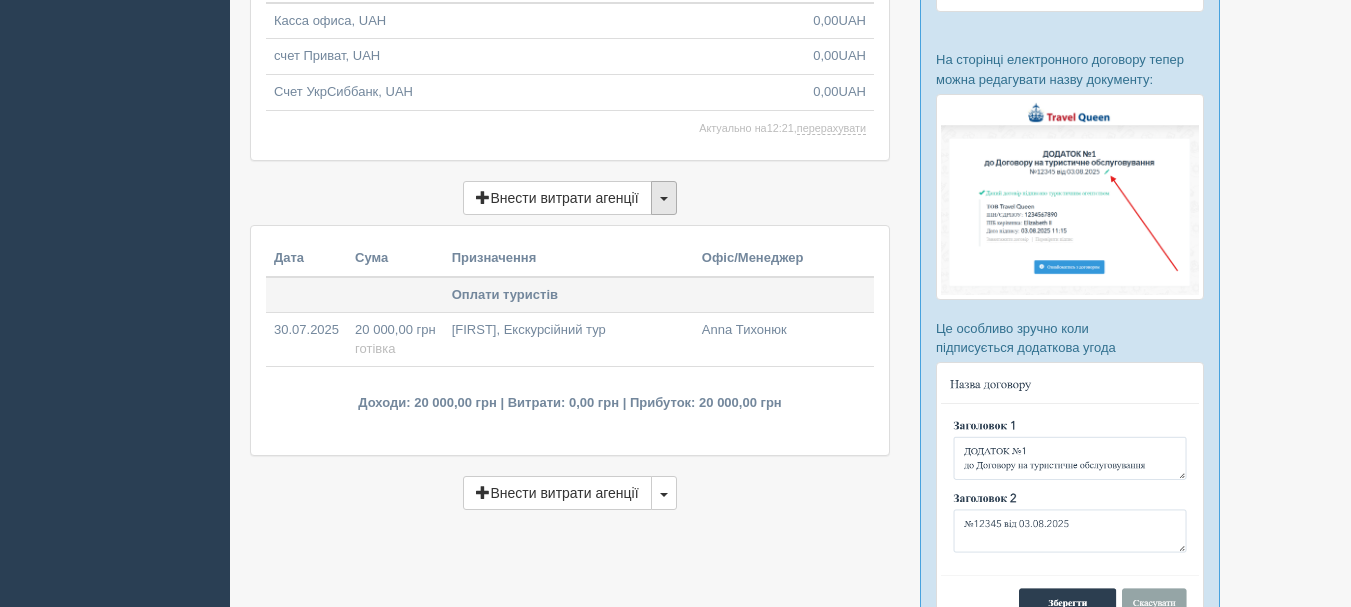 click at bounding box center (664, 199) 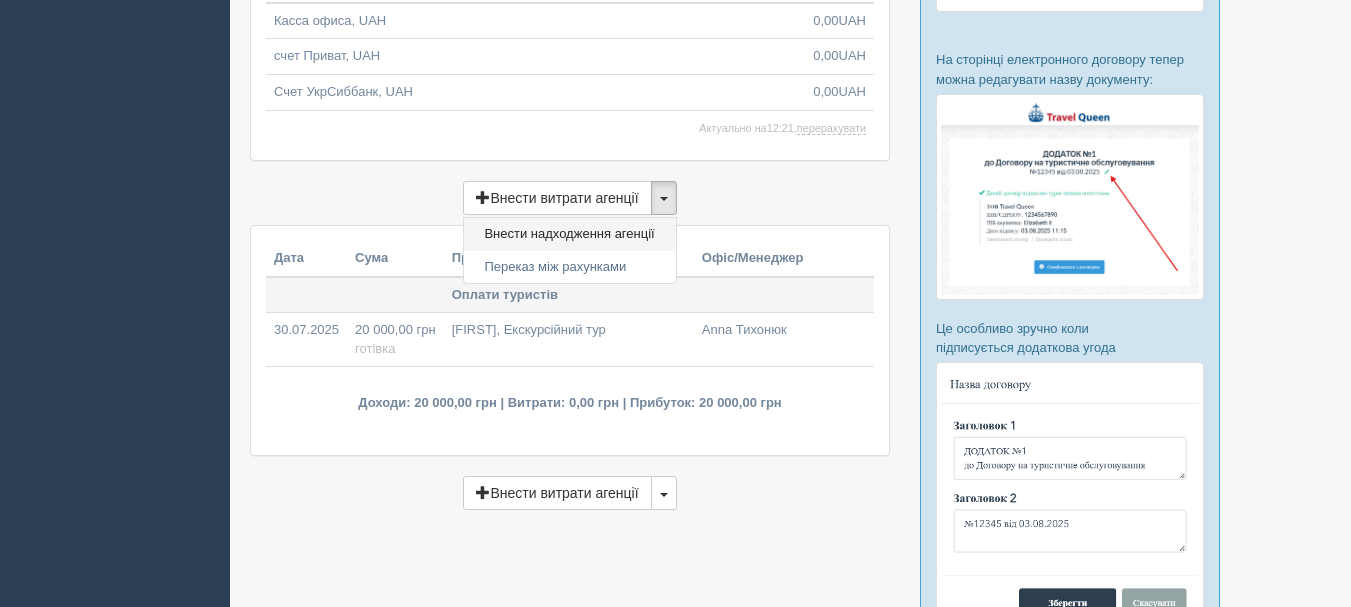 click on "Внести надходження агенції" at bounding box center [569, 234] 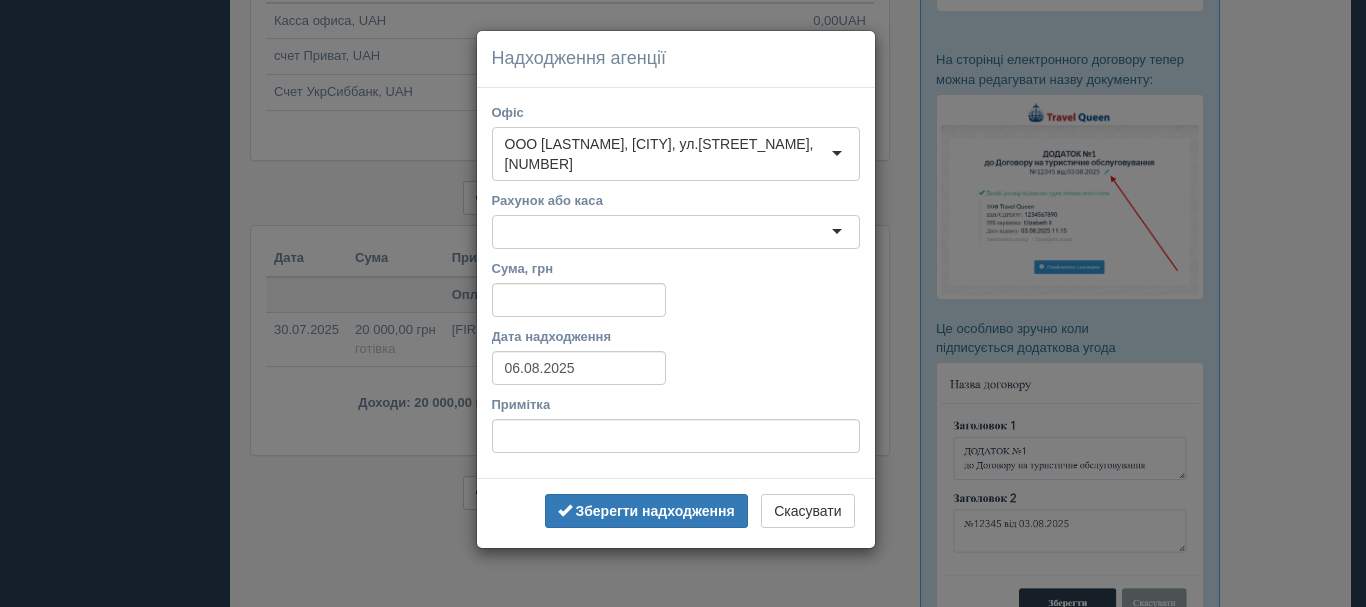 click on "видалити
Надходження агенції
Офіс
ООО Тихонюк, Днепр, ул.Богомаза,200 а ООО Тихонюк, Днепр, ул.Богомаза,200 а ООО Тихонюк, Днепр, ул.Богомаза,200 а 4 Сезона, Шепетовка, ул.Староконстантиновское шоссе ,38
Рахунок або каса
Сума, грн
Дата надходження
06.08.2025
Примітка" at bounding box center [683, 303] 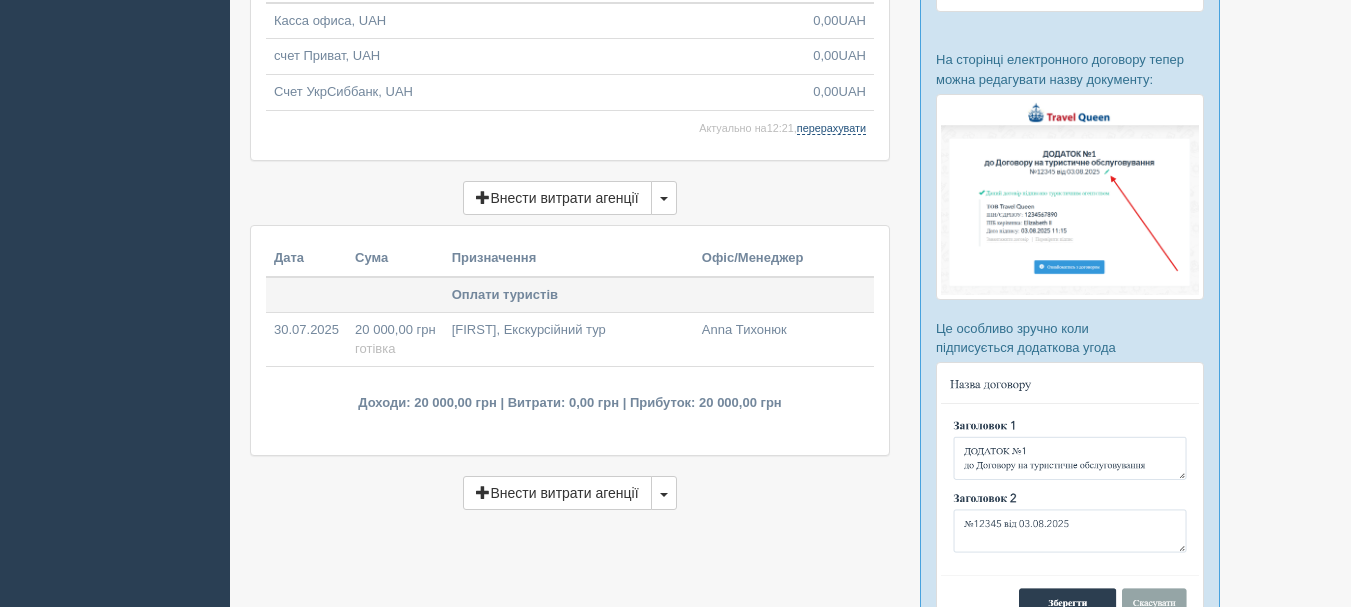 click on "перерахувати" at bounding box center [831, 128] 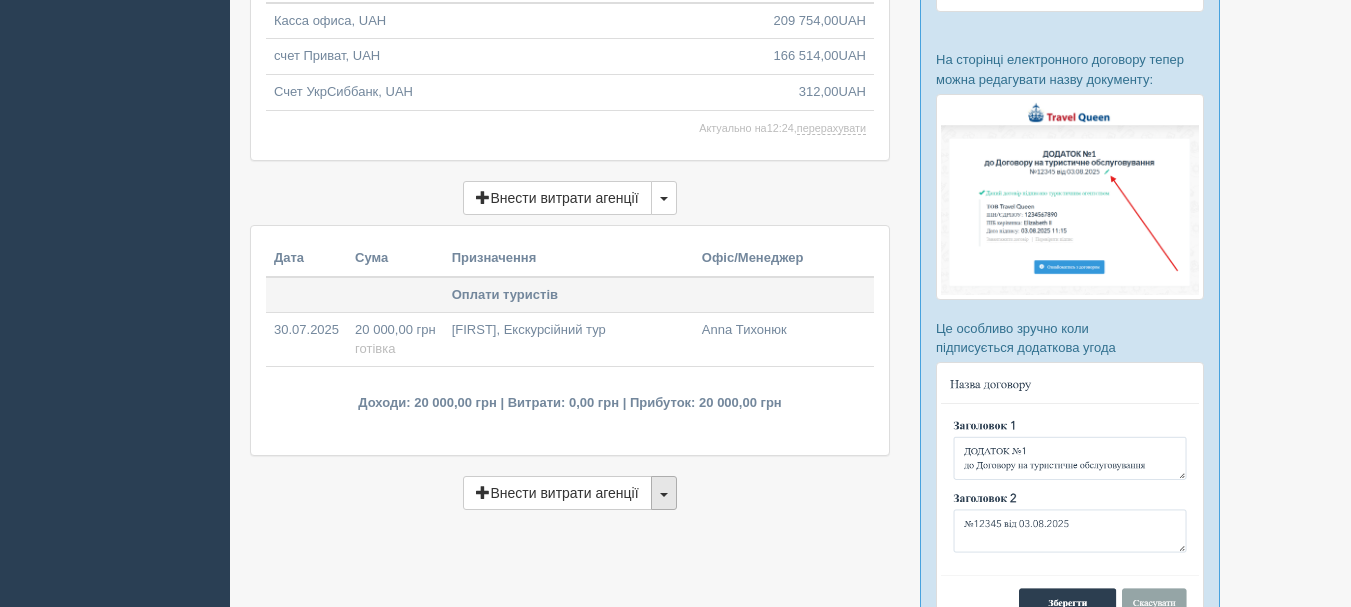 click at bounding box center [664, 493] 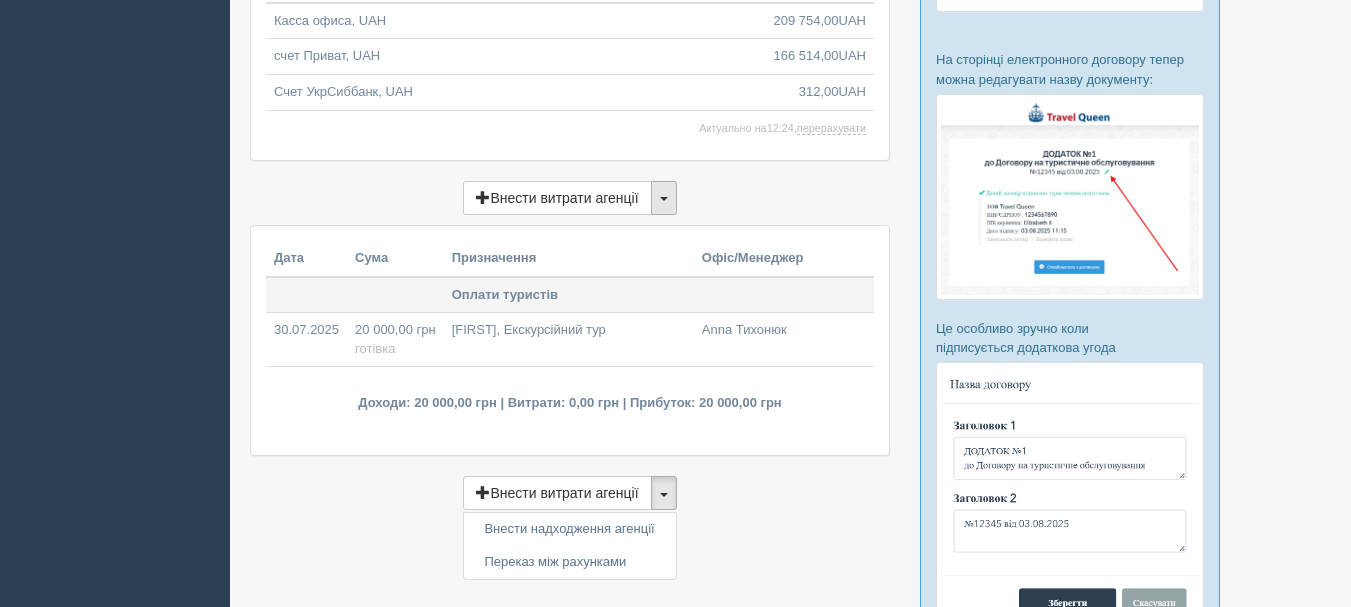 click at bounding box center (664, 198) 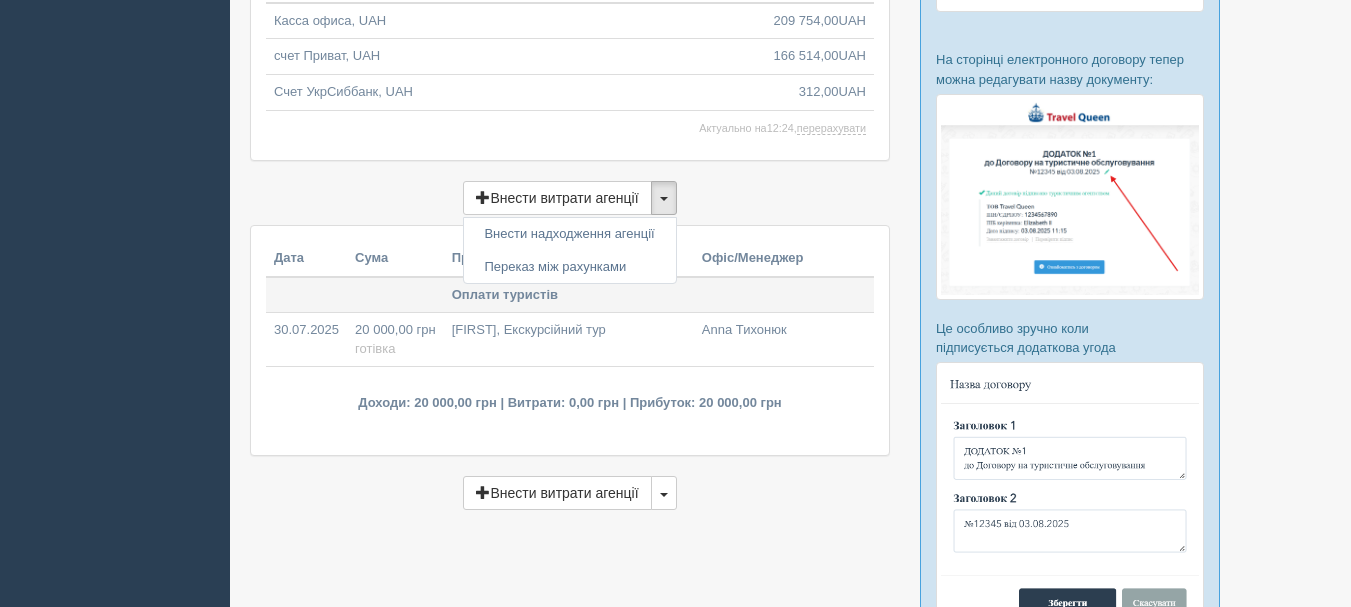 click on "Внести витрати агенції
Внести надходження агенції
Переказ між рахунками" at bounding box center (570, 198) 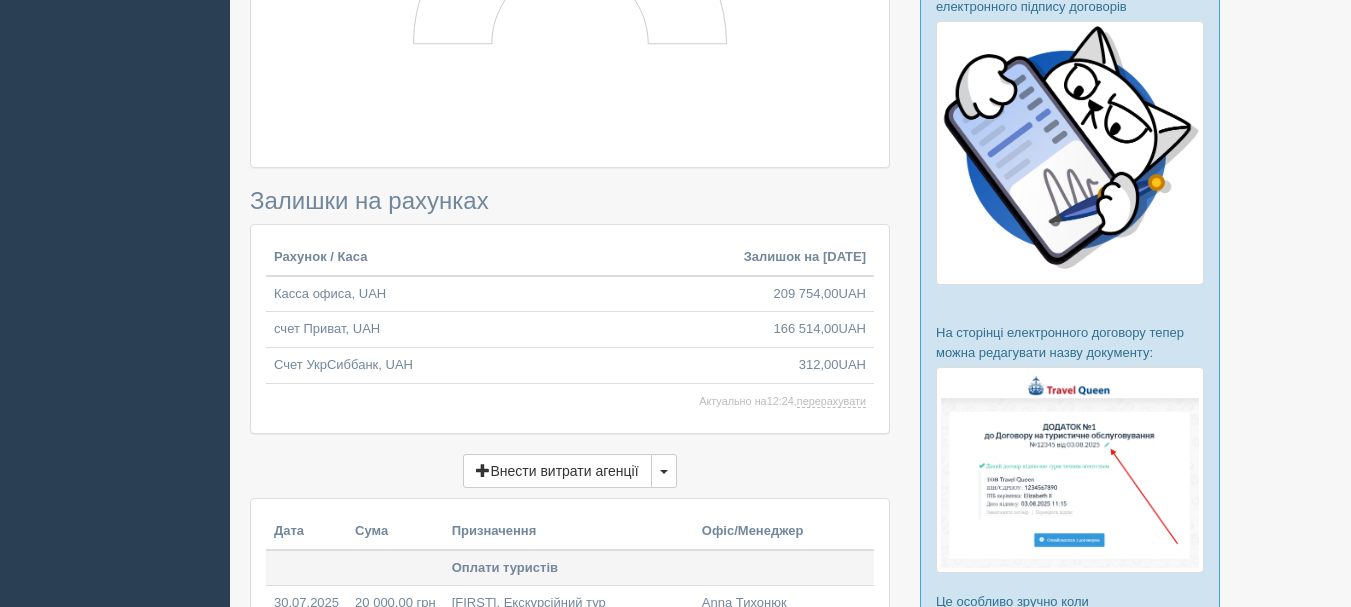 scroll, scrollTop: 900, scrollLeft: 0, axis: vertical 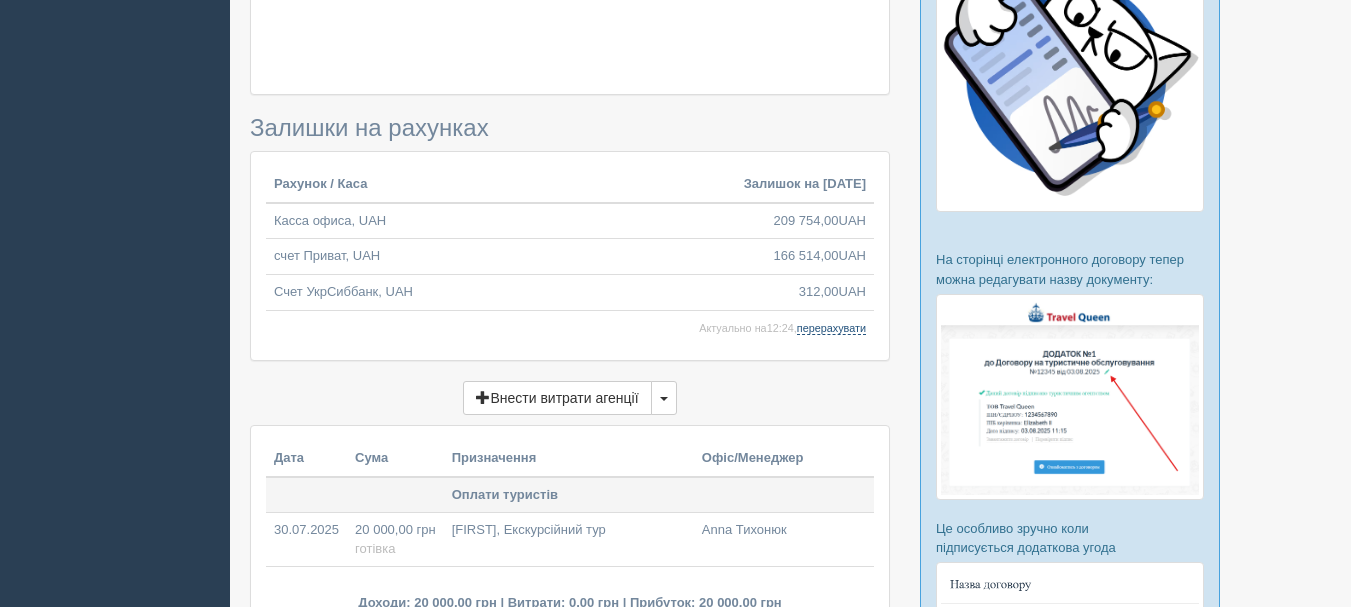 click on "перерахувати" at bounding box center [831, 328] 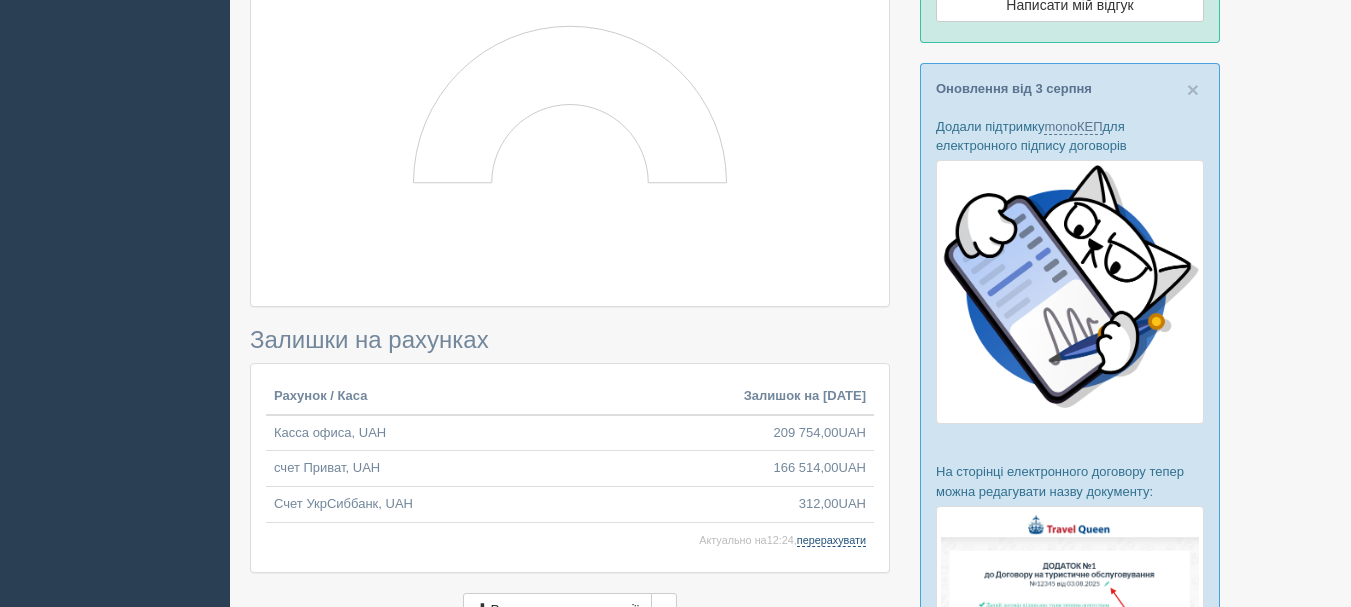 scroll, scrollTop: 700, scrollLeft: 0, axis: vertical 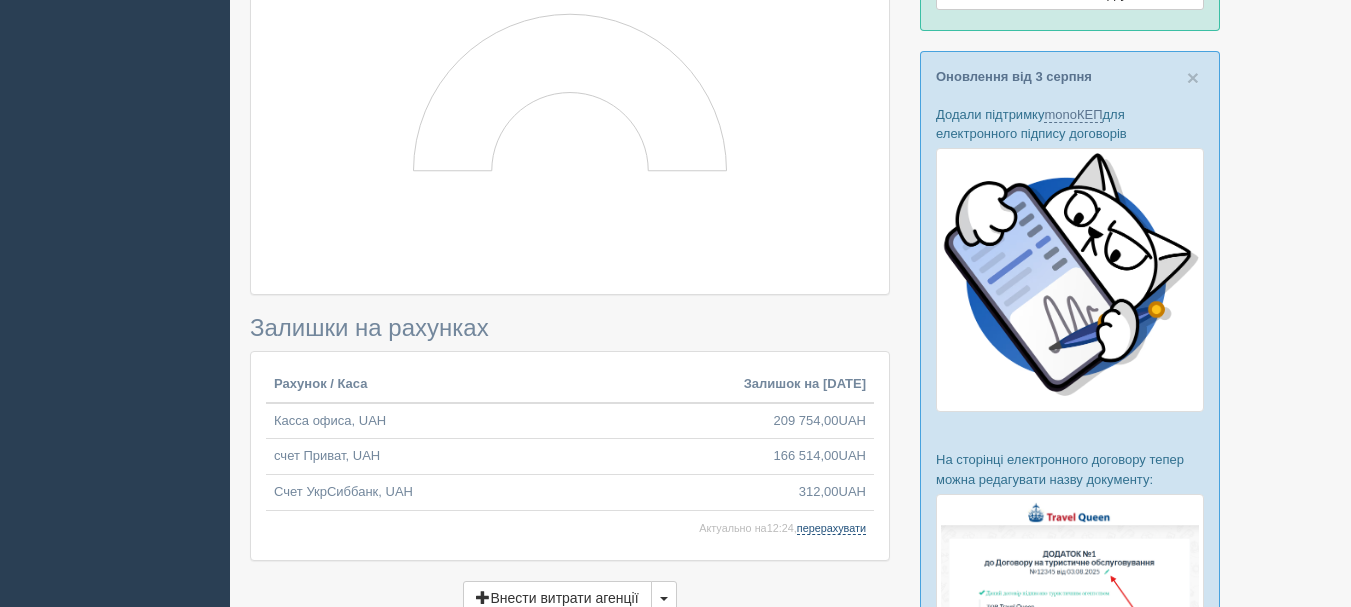 click on "перерахувати" at bounding box center (831, 528) 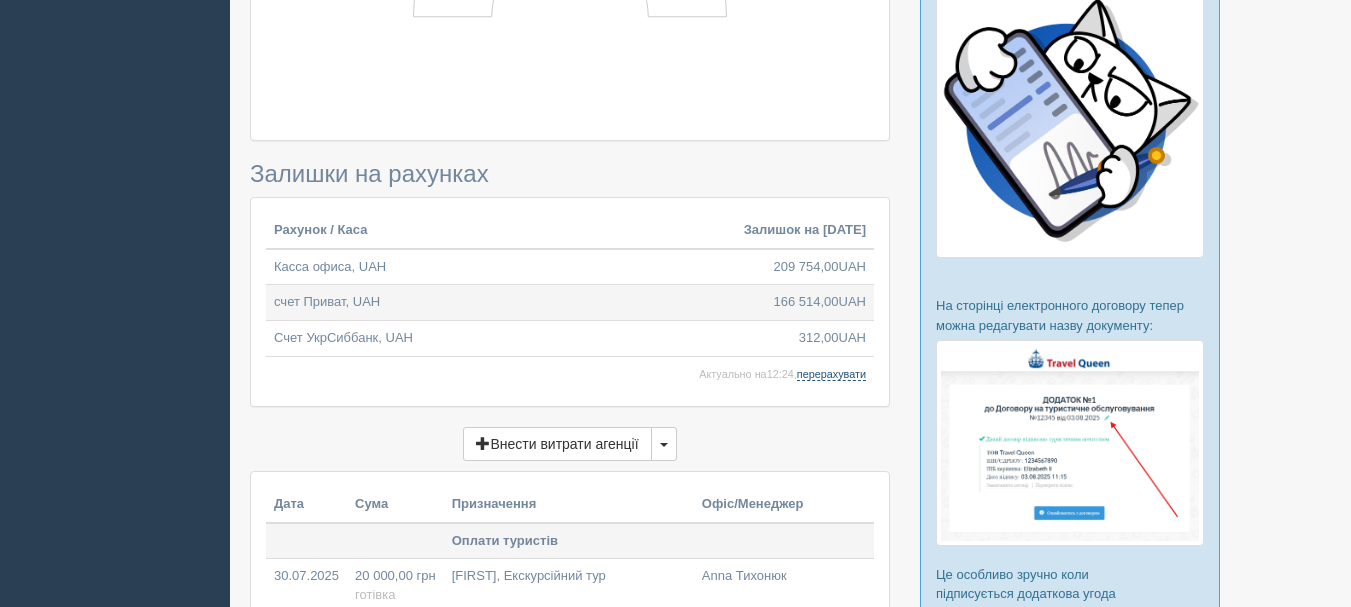 scroll, scrollTop: 900, scrollLeft: 0, axis: vertical 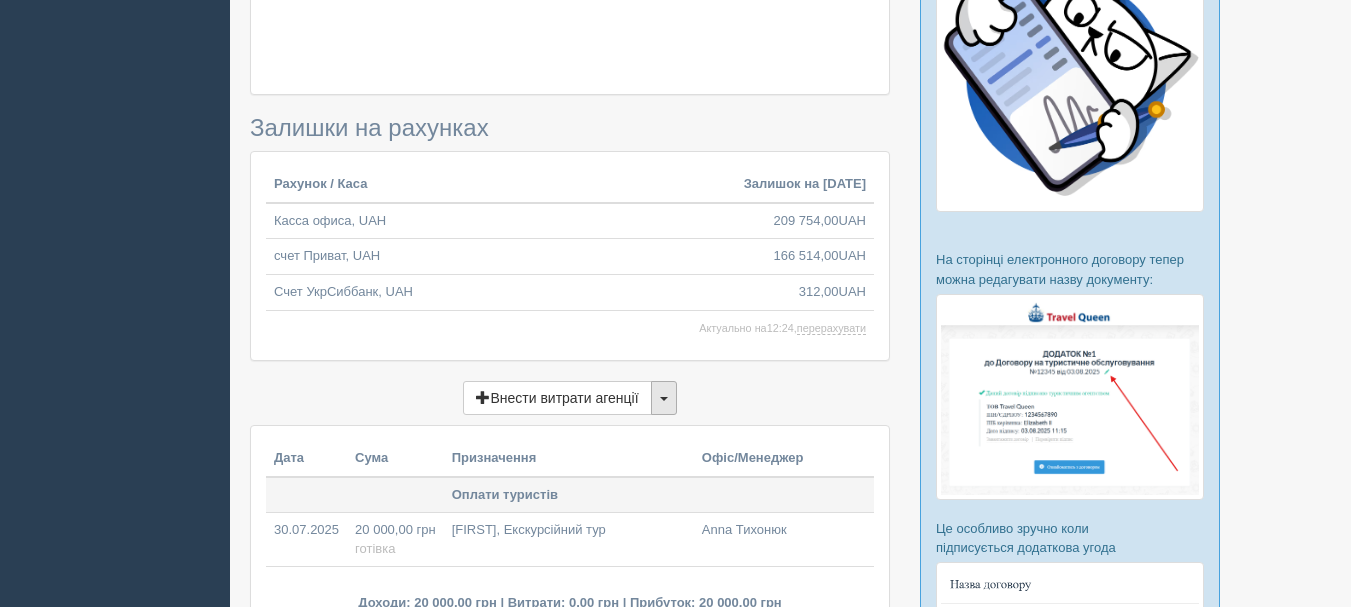 click at bounding box center [664, 398] 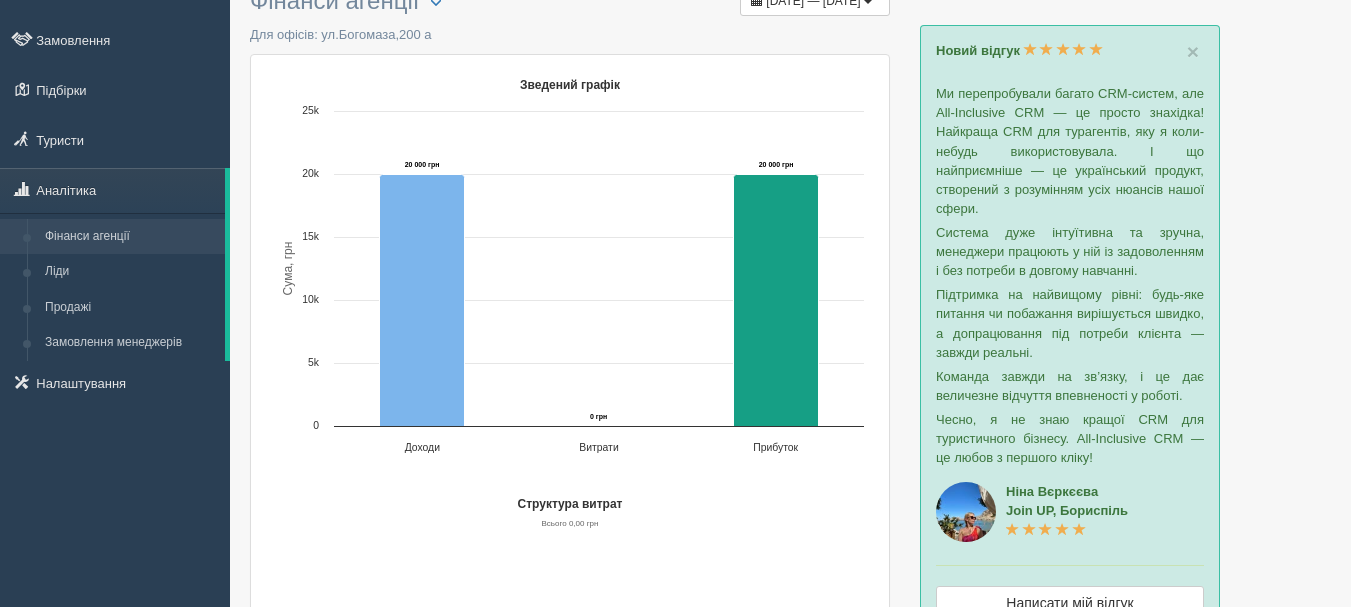scroll, scrollTop: 0, scrollLeft: 0, axis: both 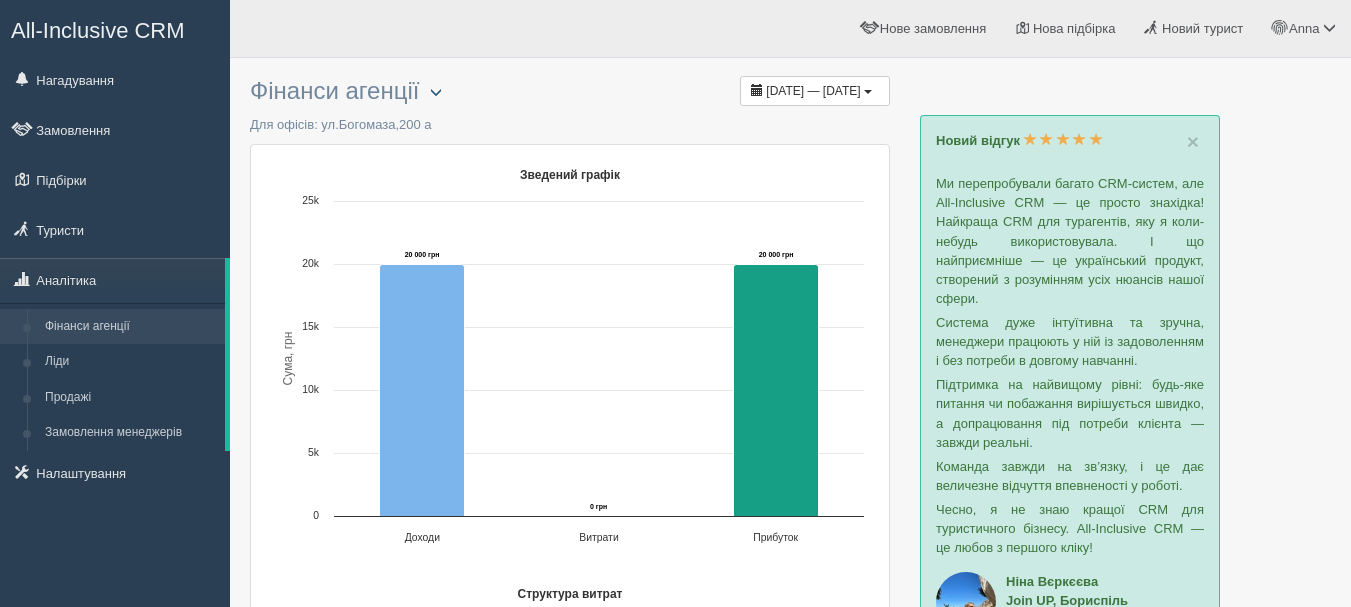 click at bounding box center [436, 92] 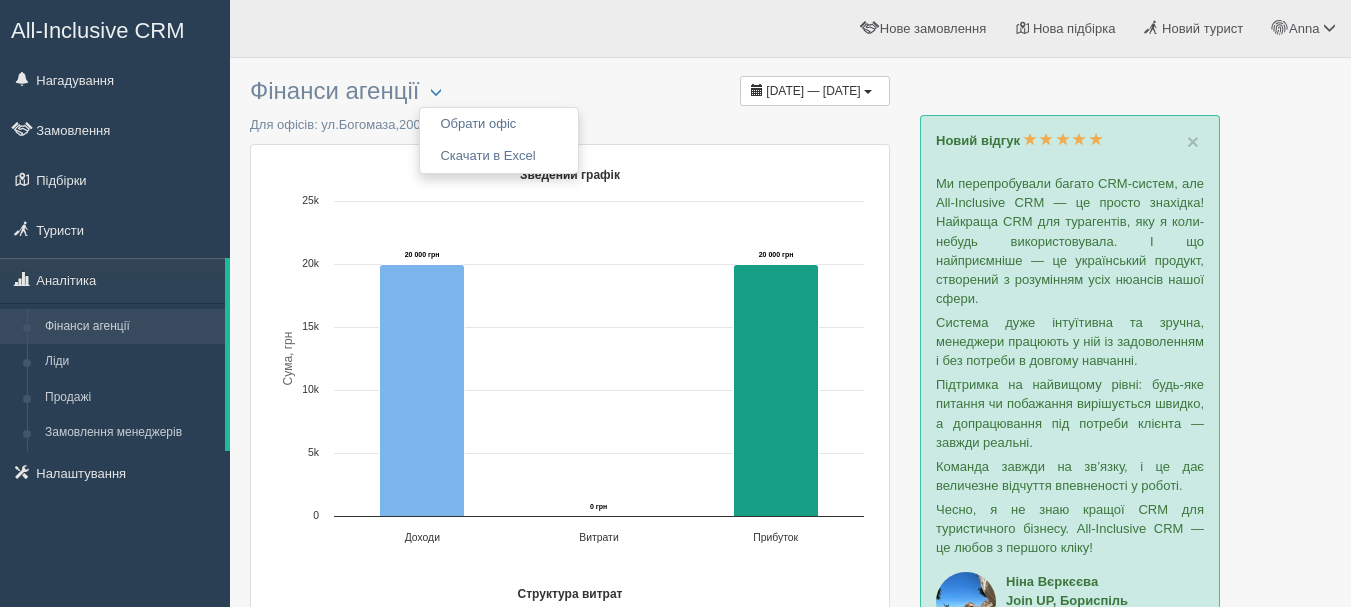 click on "Фінанси агенції
Обрати офіс
Скачати в Excel
05.07.2025 — 06.08.2025
Для офісів: ул.Богомаза,200 а
Created with Highcharts 12.3.0 Сума, грн Зведений графік 20 000 грн ​ 20 000 грн 0 грн ​ 0 грн 20 000 грн ​ 20 000 грн Доходи Витрати Прибуток 0" at bounding box center [570, 844] 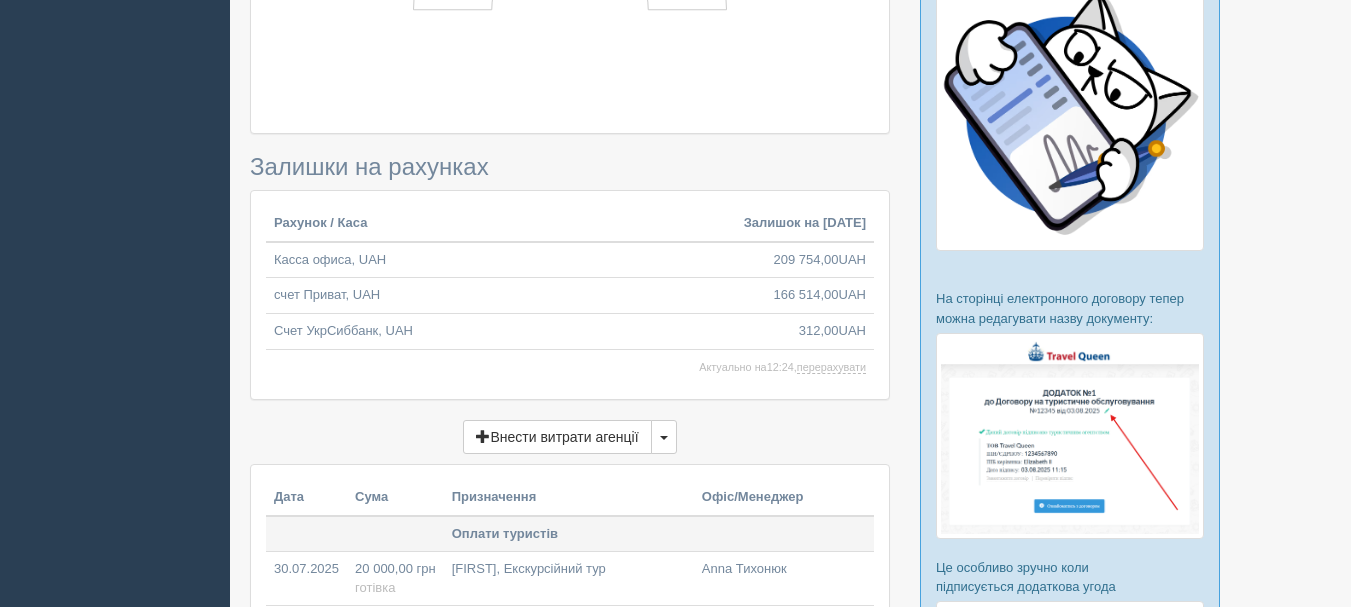 scroll, scrollTop: 900, scrollLeft: 0, axis: vertical 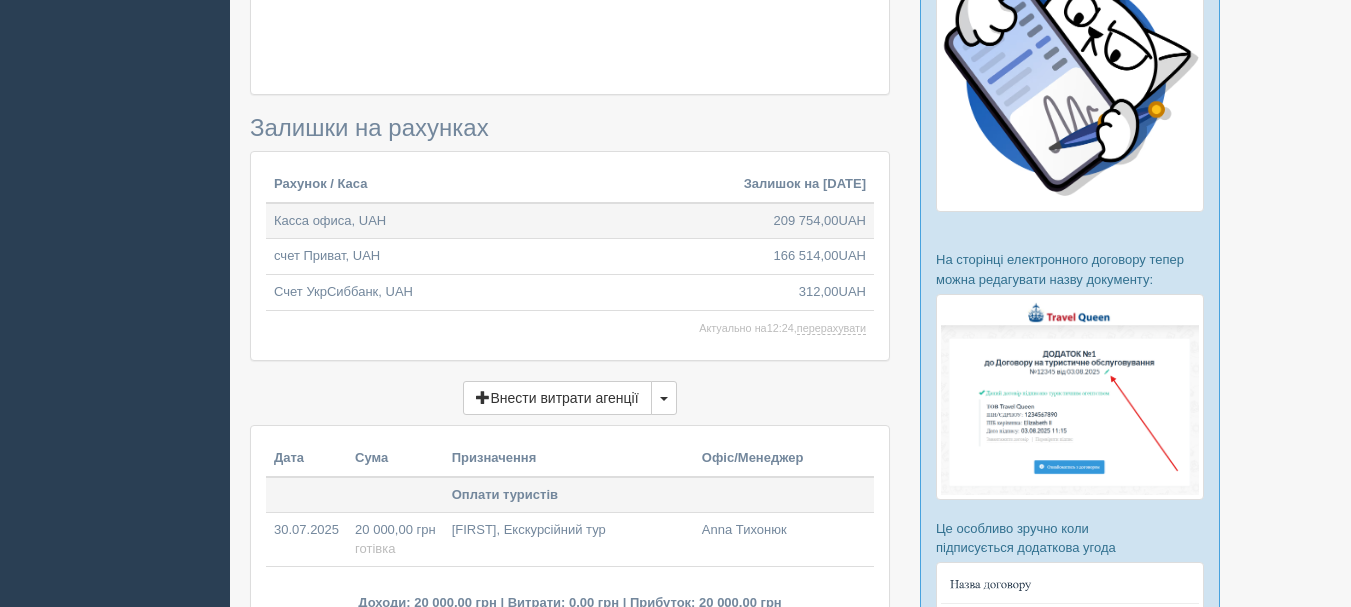 click on "Касса офиса, UAH" at bounding box center (501, 221) 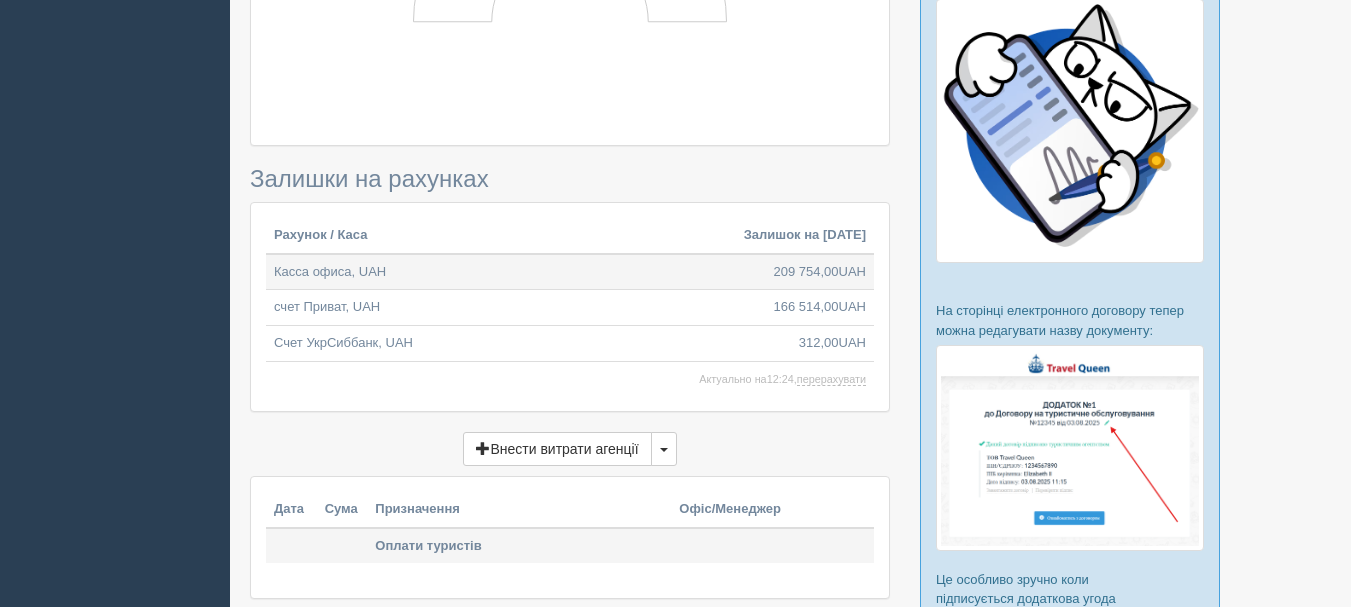 scroll, scrollTop: 800, scrollLeft: 0, axis: vertical 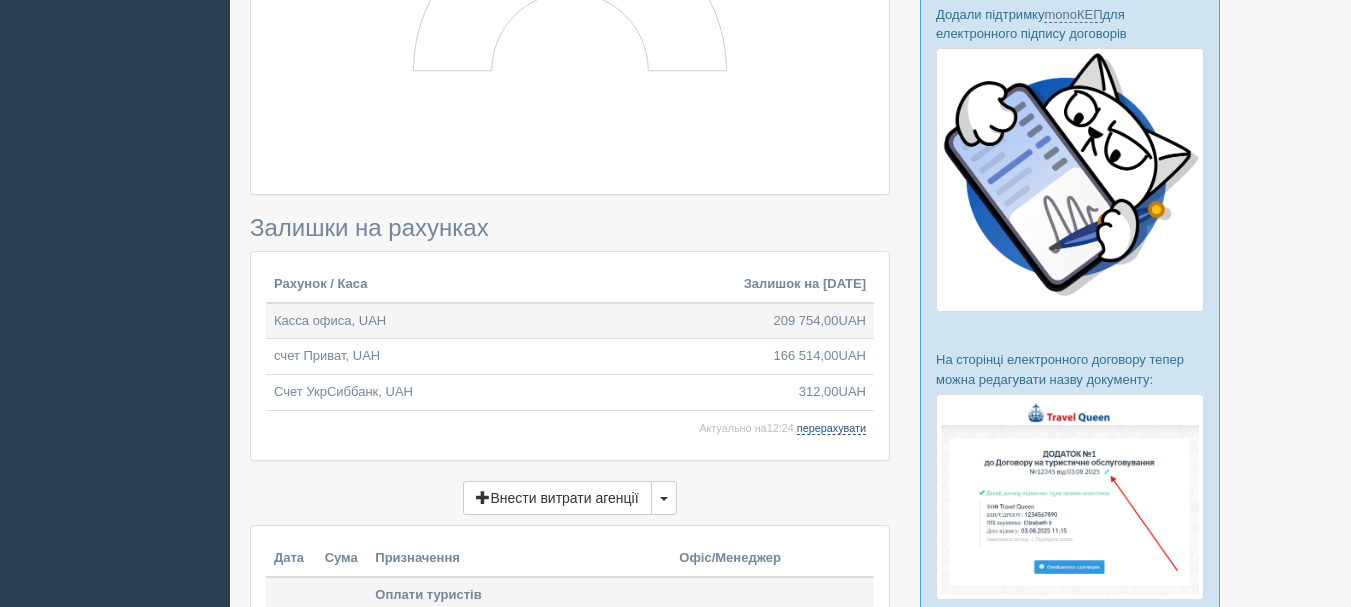 click on "перерахувати" at bounding box center (831, 428) 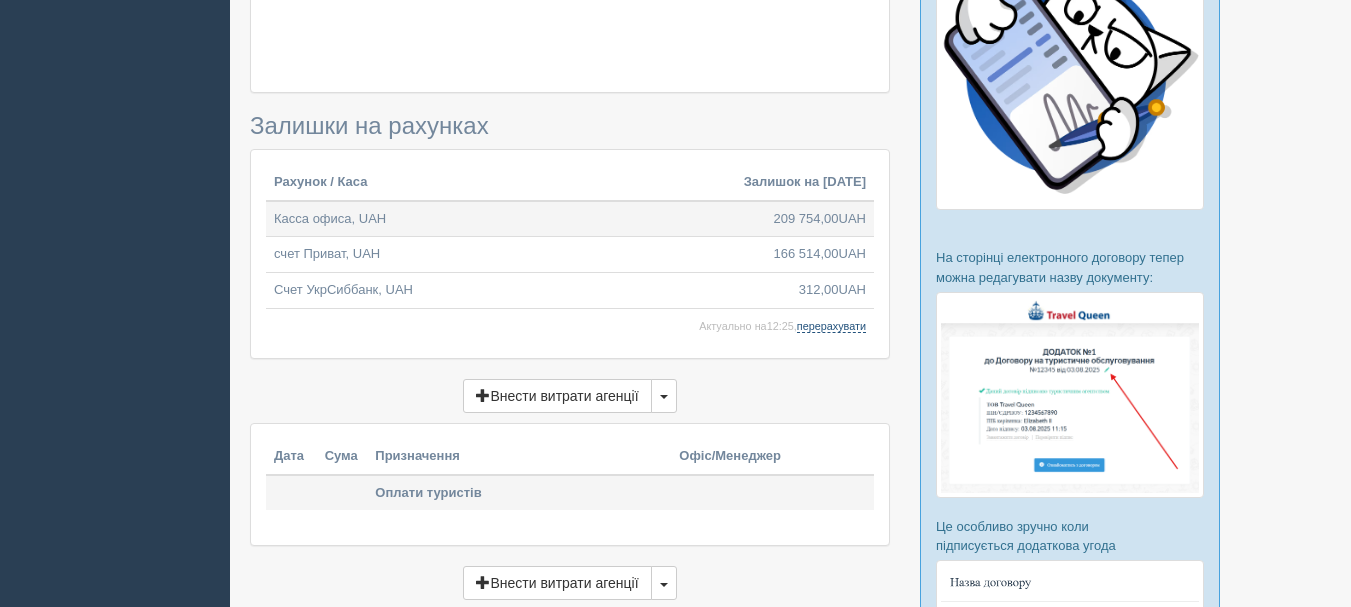 scroll, scrollTop: 1000, scrollLeft: 0, axis: vertical 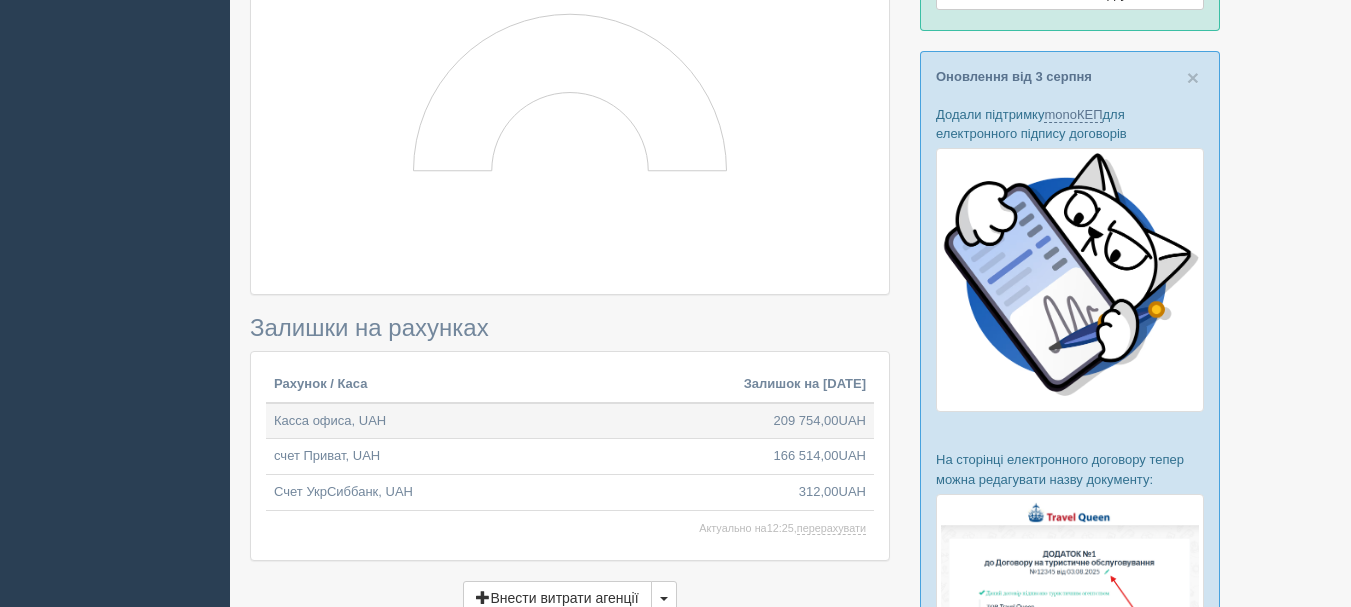 click on "Залишки на рахунках" at bounding box center (570, 328) 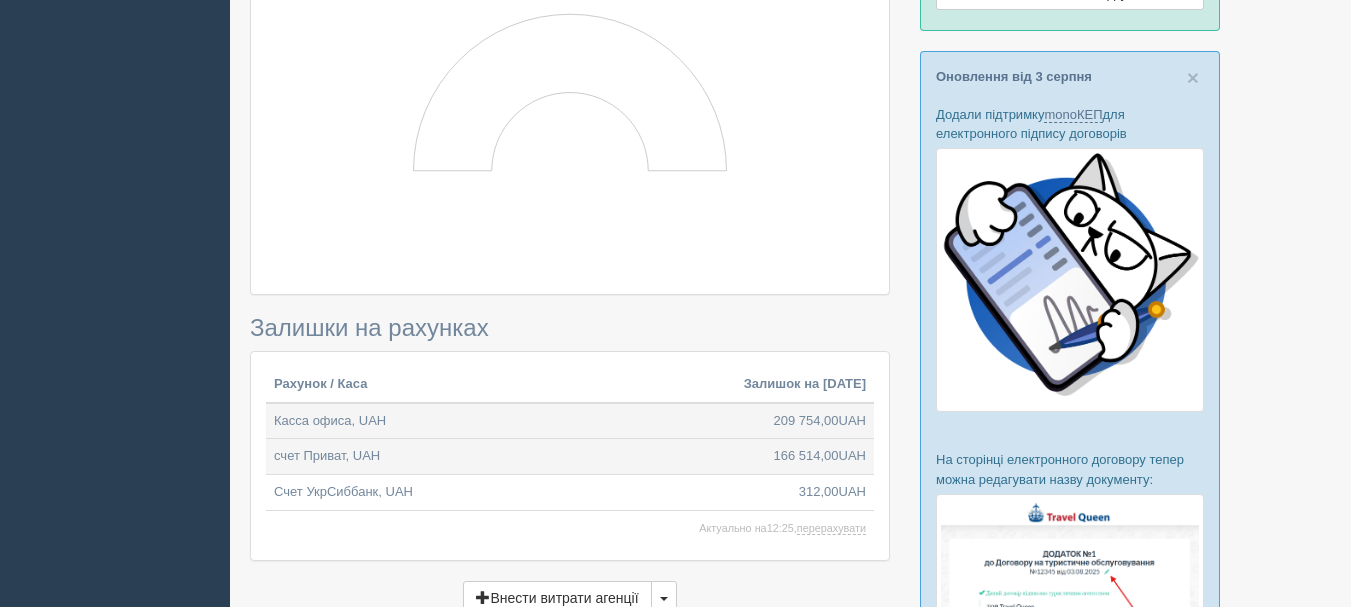 click on "счет Приват, UAH" at bounding box center (501, 457) 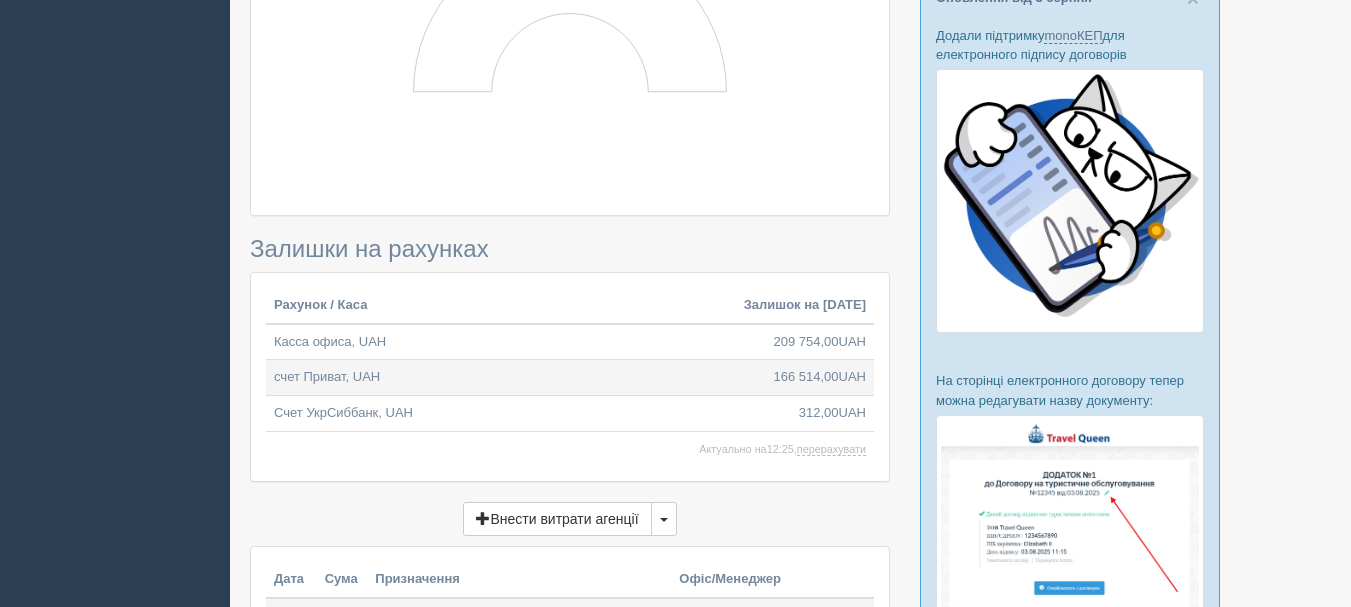 scroll, scrollTop: 800, scrollLeft: 0, axis: vertical 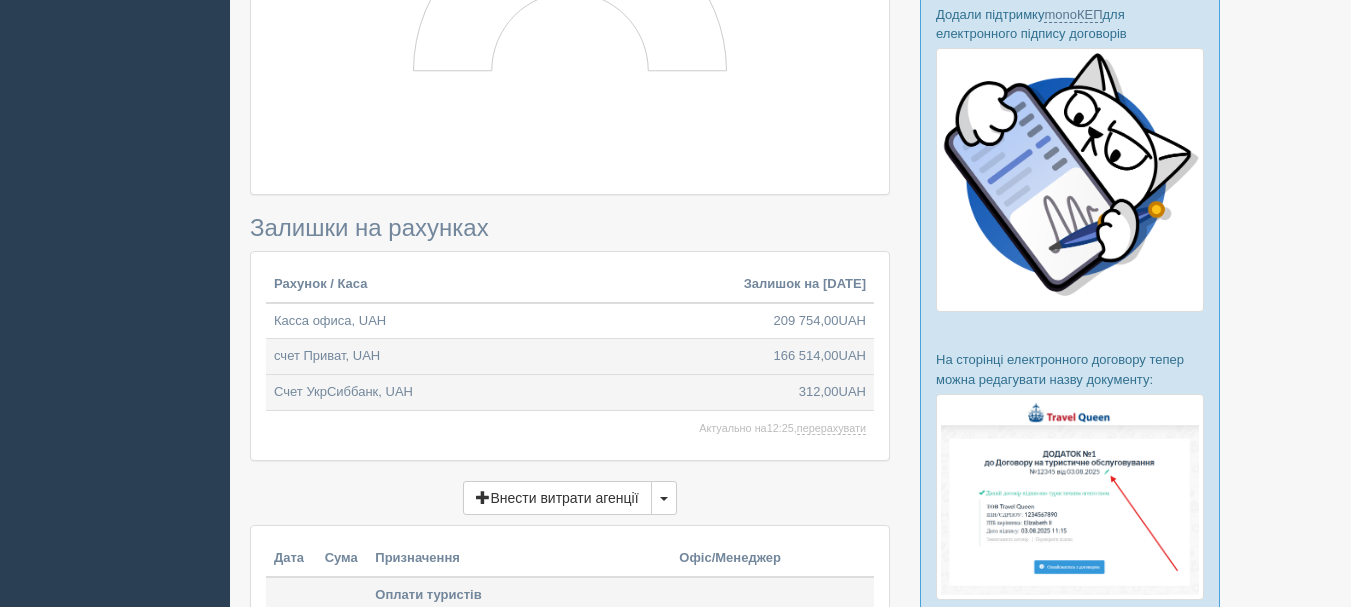 click on "Счет УкрСиббанк, UAH" at bounding box center [501, 392] 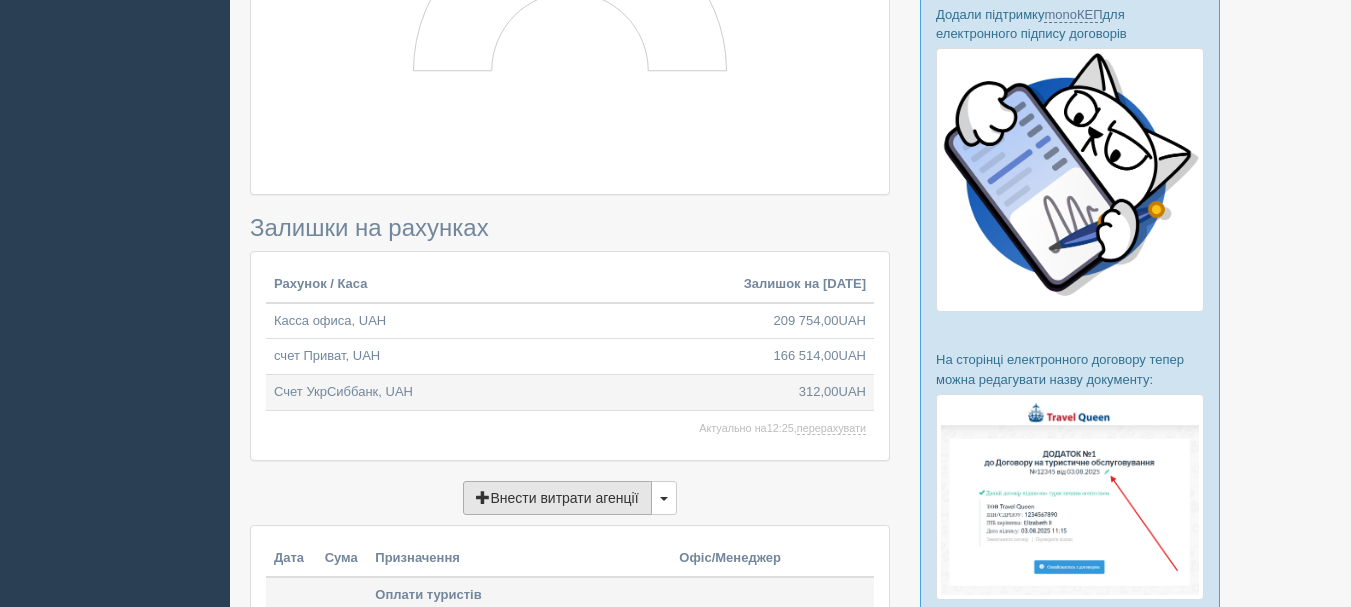 click on "Внести витрати агенції" at bounding box center [557, 498] 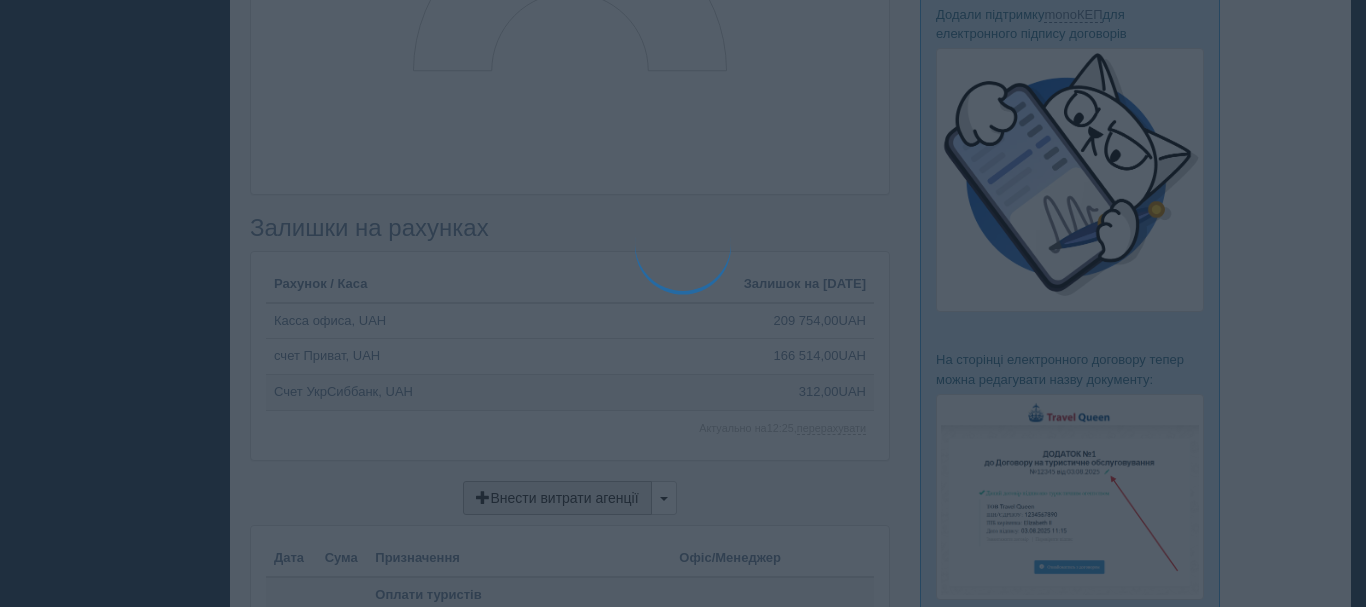 type on "06.08.2025" 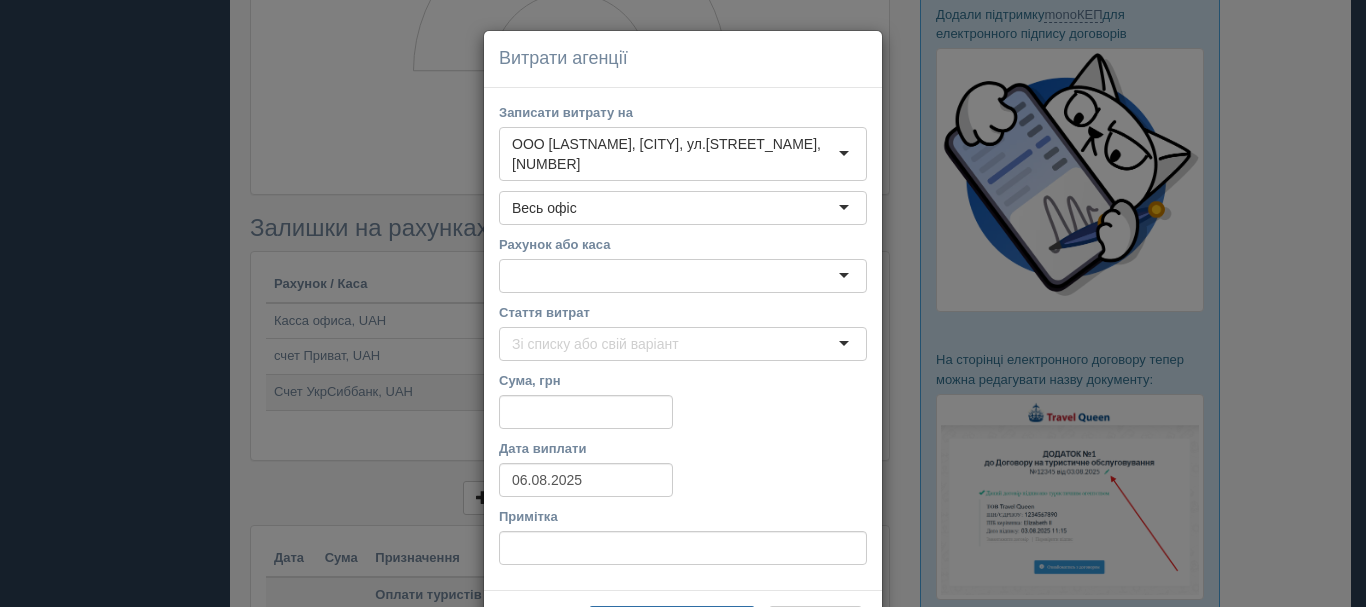 click on "видалити
Витрати агенції
Записати витрату на
ООО Тихонюк, Днепр, ул.Богомаза,200 а ООО Тихонюк, Днепр, ул.Богомаза,200 а ООО Тихонюк, Днепр, ул.Богомаза,200 а 4 Сезона, Шепетовка, ул.Староконстантиновское шоссе ,38
Весь офіс Весь офіс Весь офіс Anna Тихонюк Люсі Чен Тим Бредфорд
Рахунок або каса
Стаття витрат" at bounding box center [683, 303] 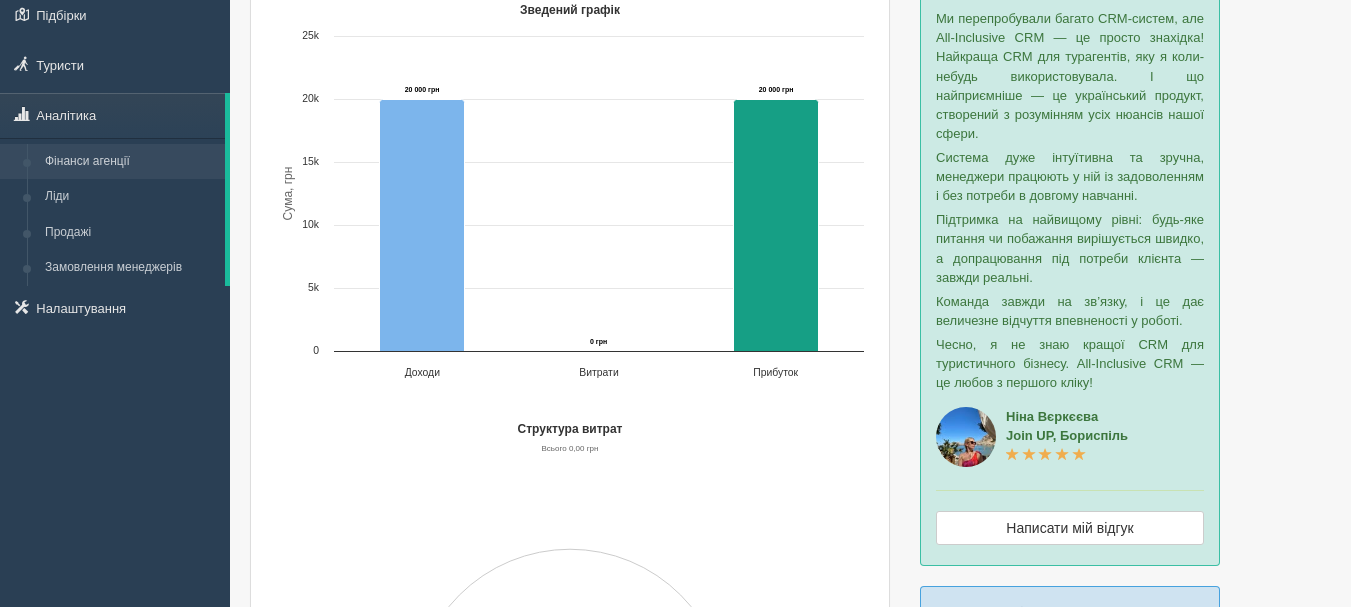 scroll, scrollTop: 0, scrollLeft: 0, axis: both 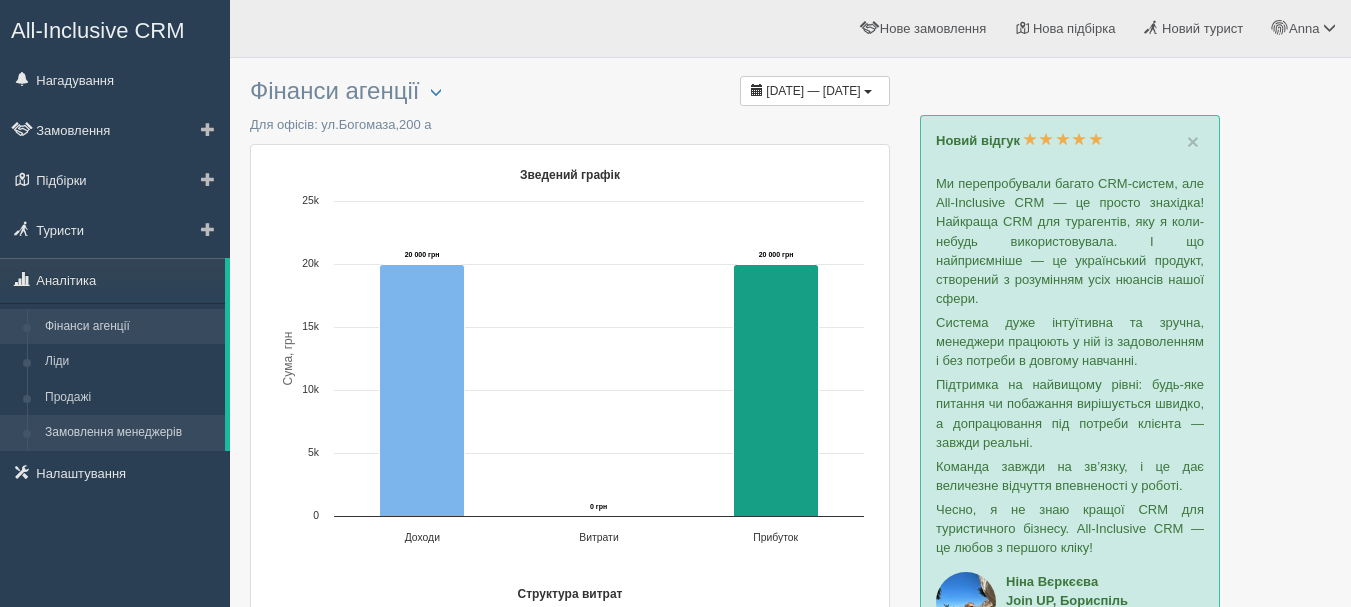 click on "Замовлення менеджерів" at bounding box center (130, 433) 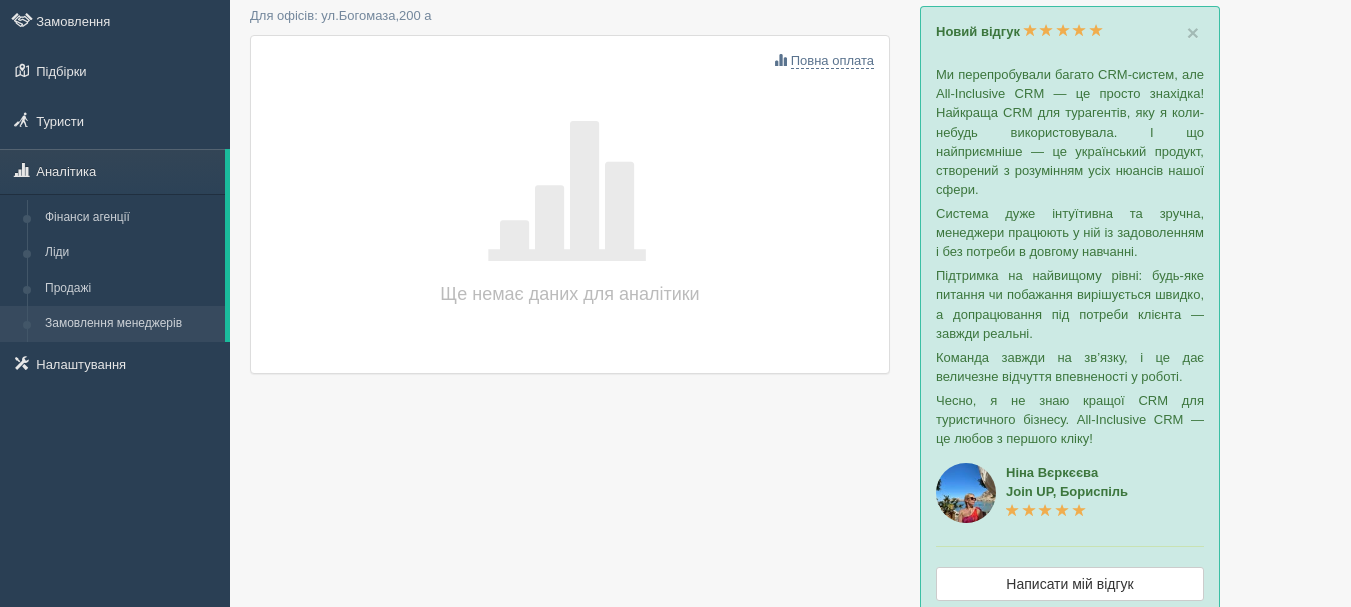 scroll, scrollTop: 0, scrollLeft: 0, axis: both 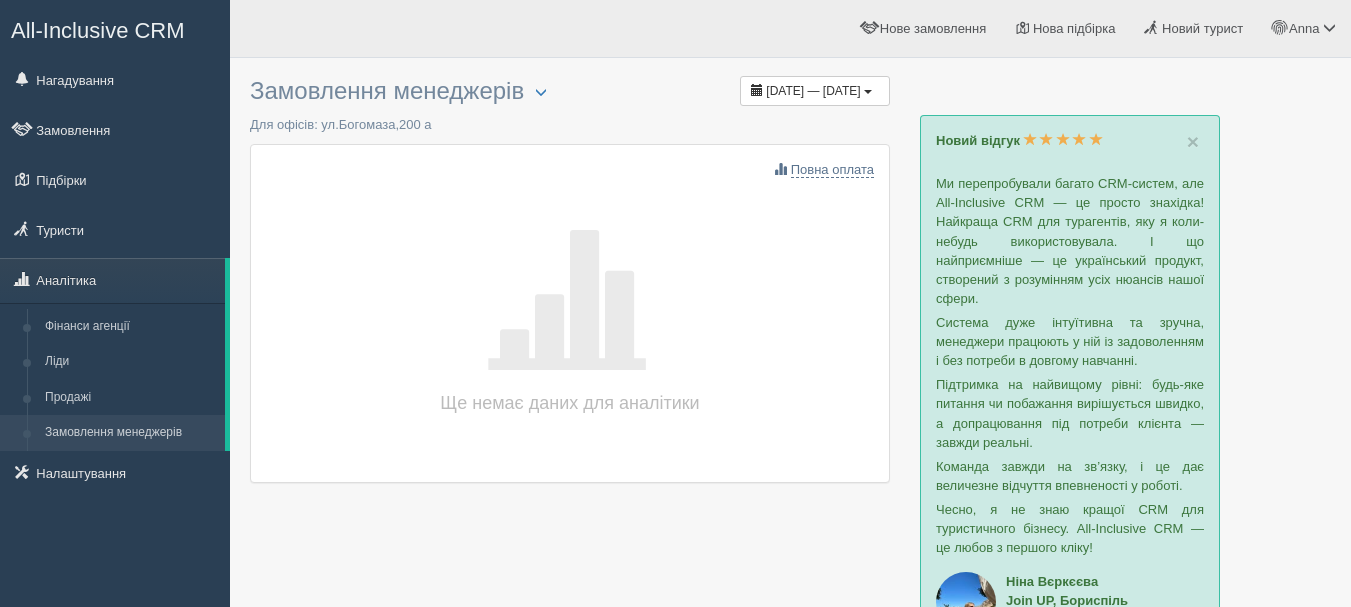 click on "All-Inclusive CRM" at bounding box center (98, 30) 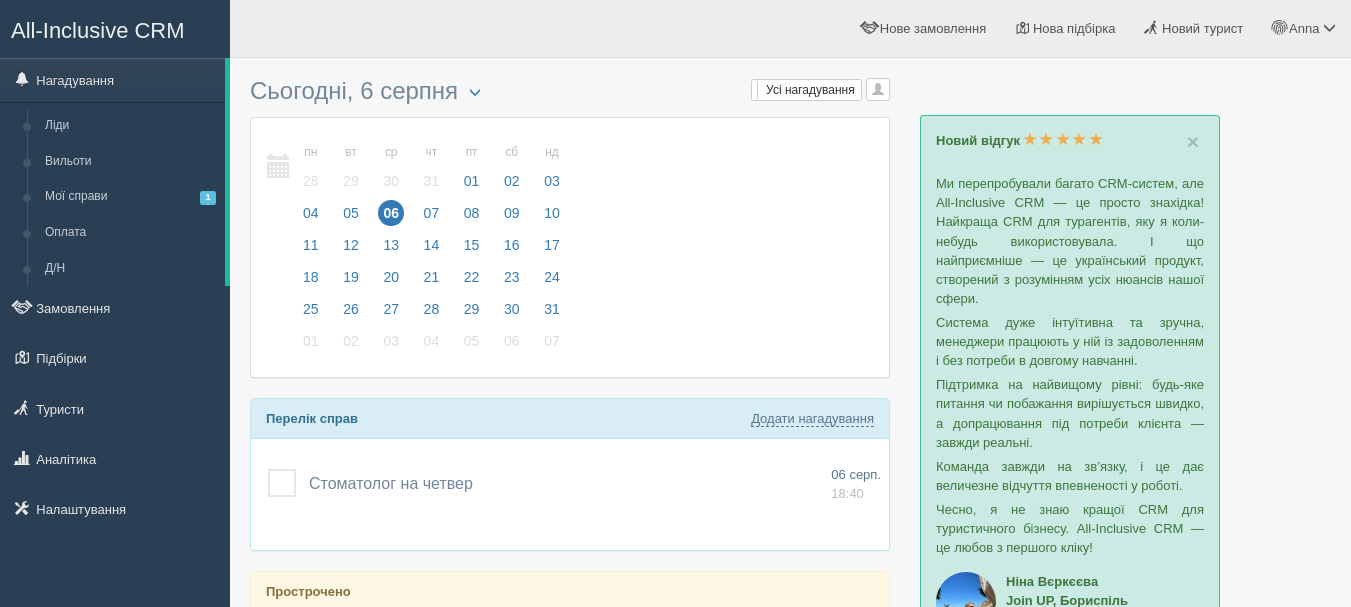scroll, scrollTop: 0, scrollLeft: 0, axis: both 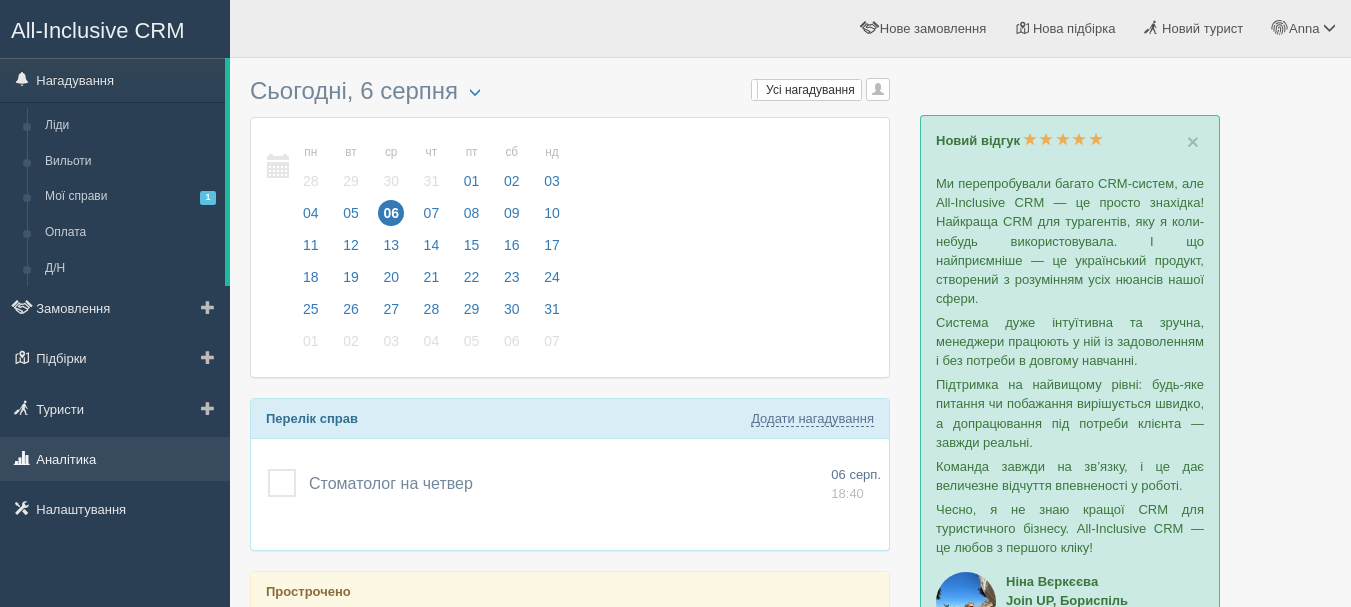 click on "Аналітика" at bounding box center [115, 459] 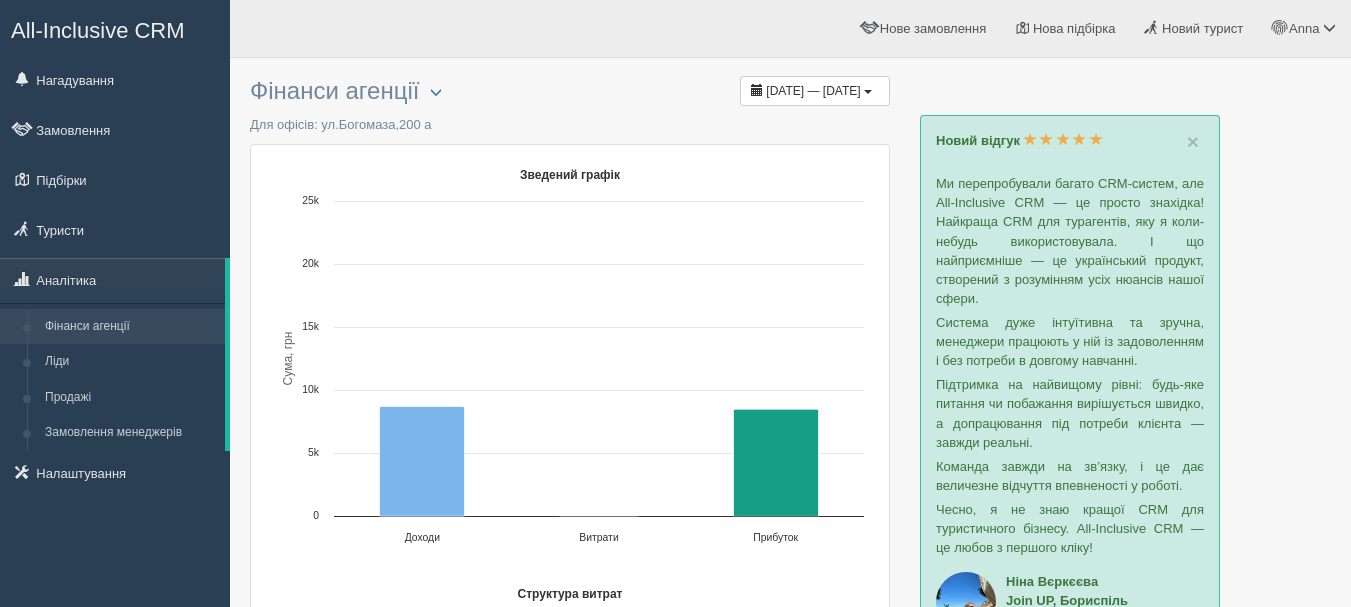 scroll, scrollTop: 0, scrollLeft: 0, axis: both 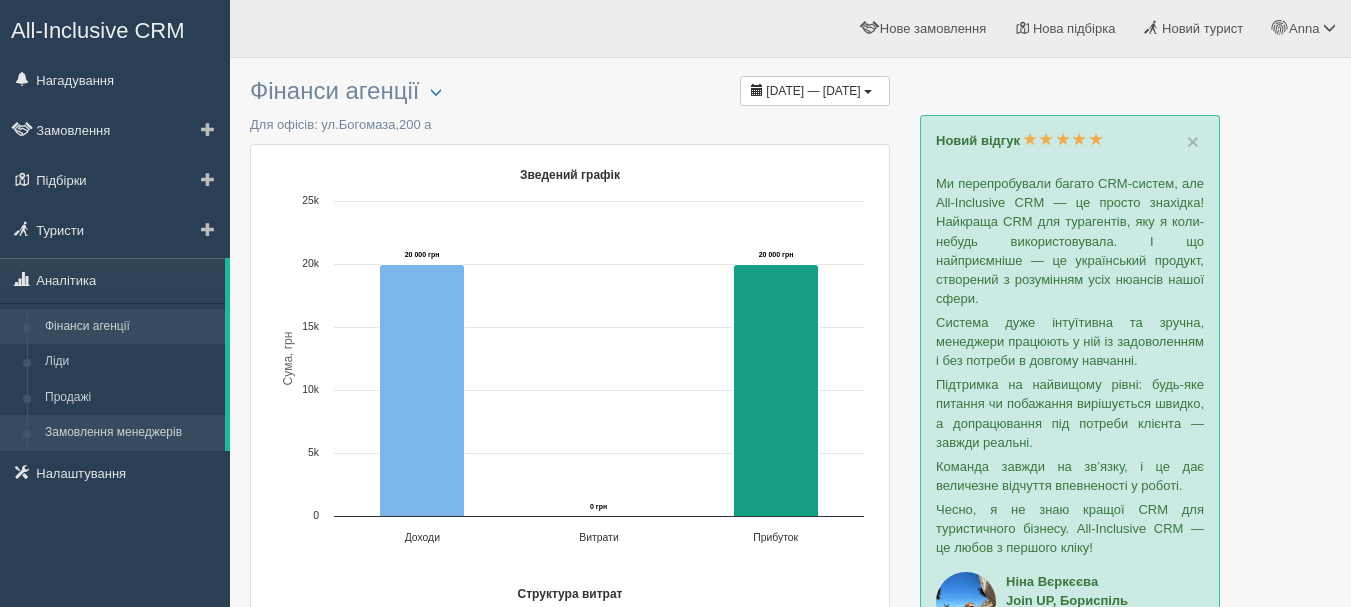 click on "Замовлення менеджерів" at bounding box center (130, 433) 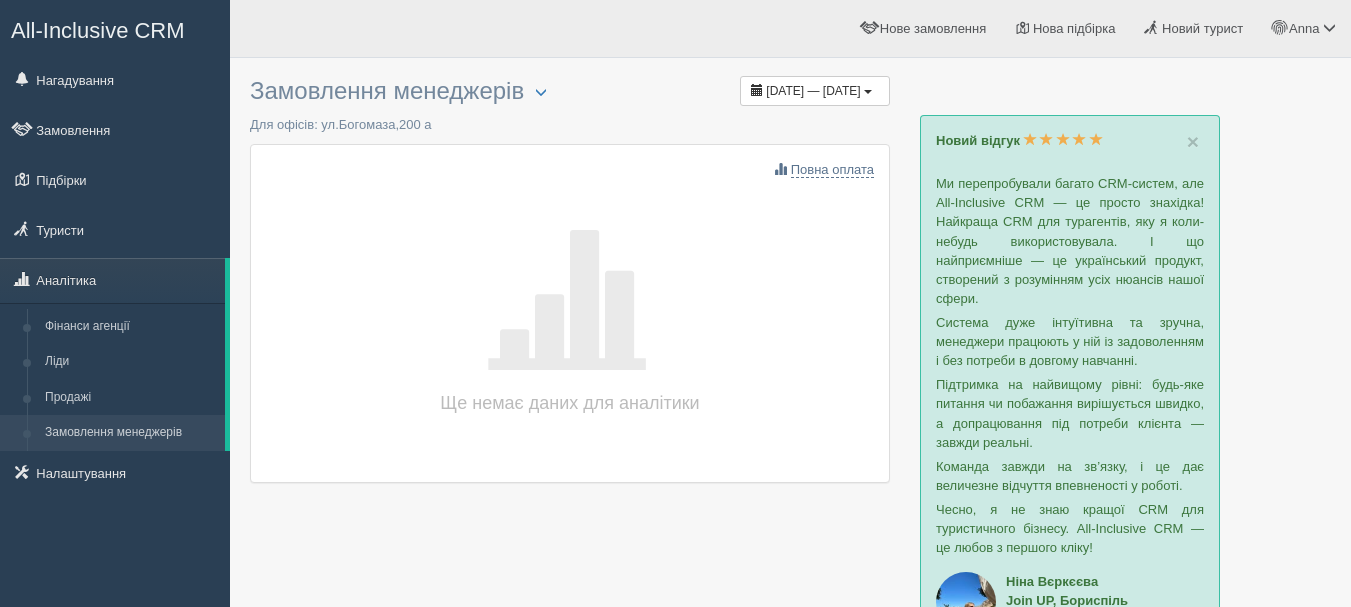 scroll, scrollTop: 0, scrollLeft: 0, axis: both 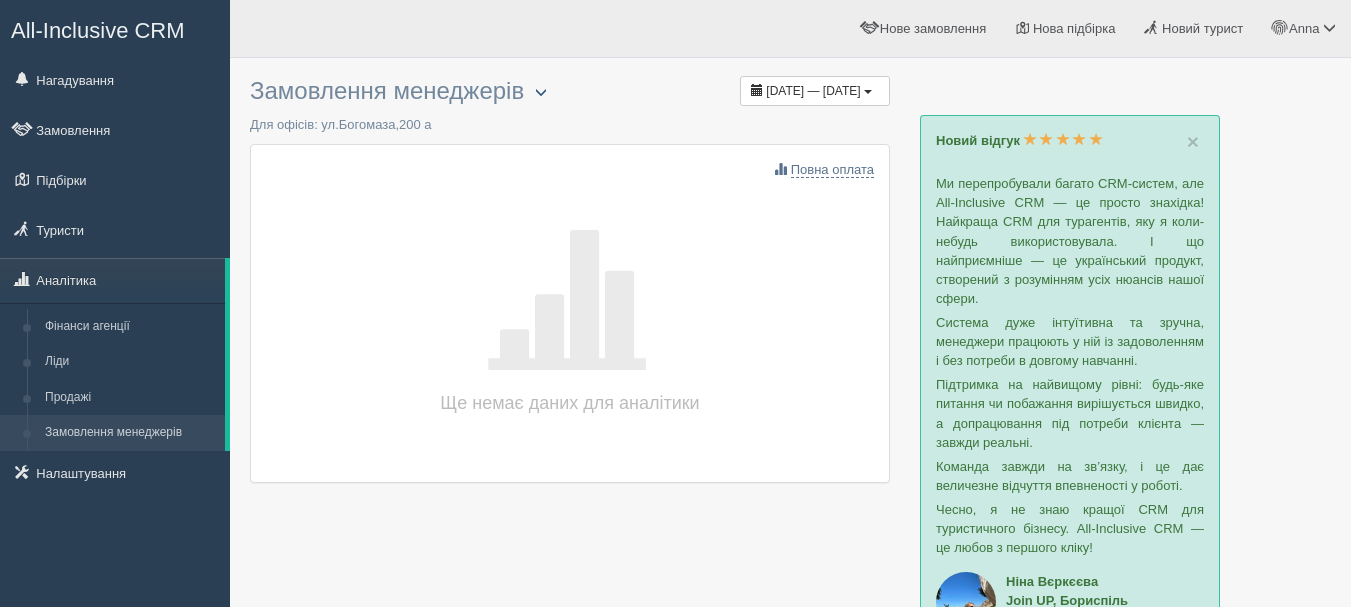 click at bounding box center (541, 92) 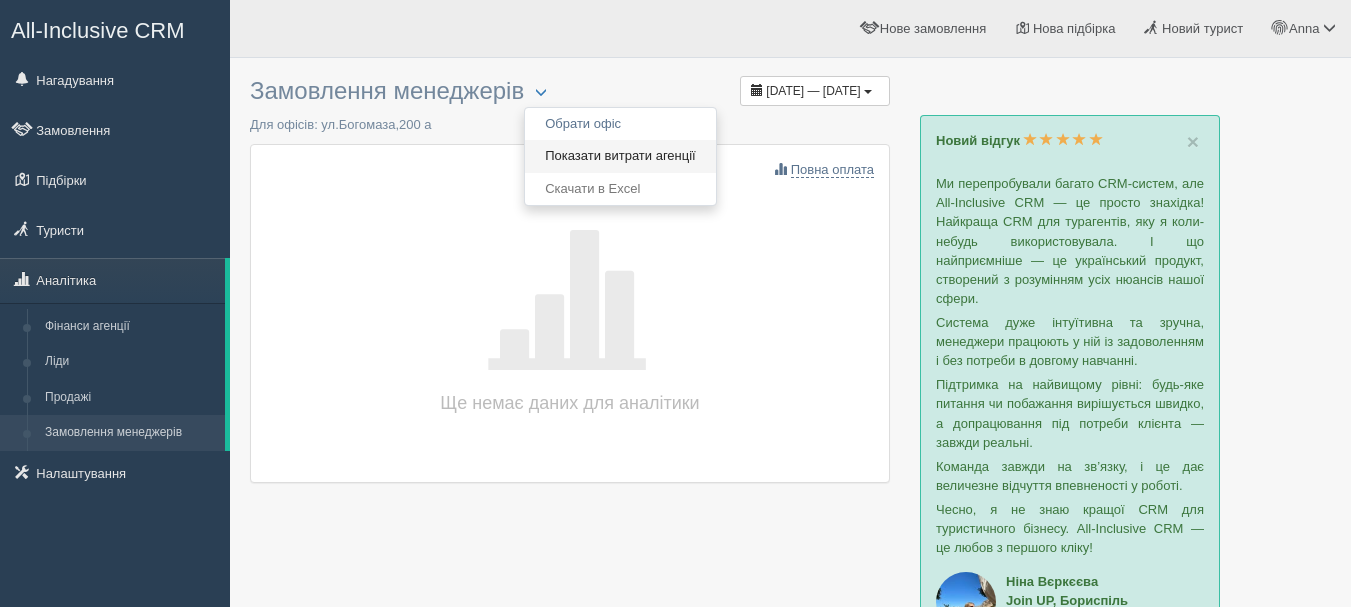 click on "Показати витрати агенції" at bounding box center (620, 156) 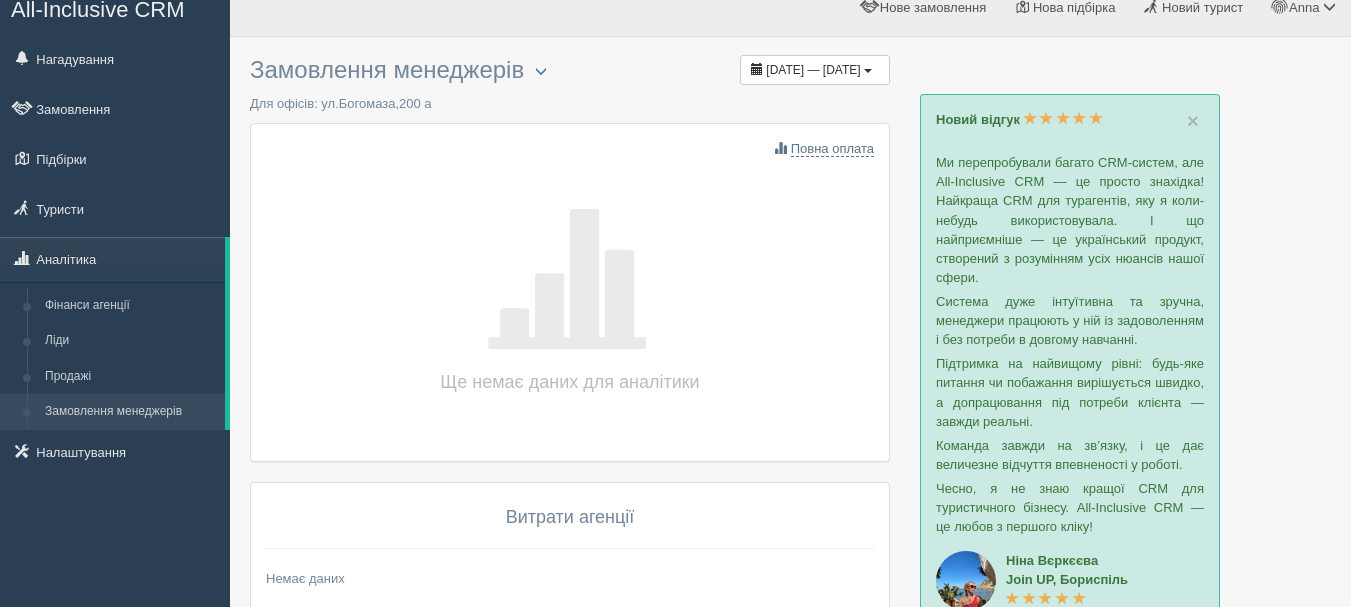 scroll, scrollTop: 0, scrollLeft: 0, axis: both 